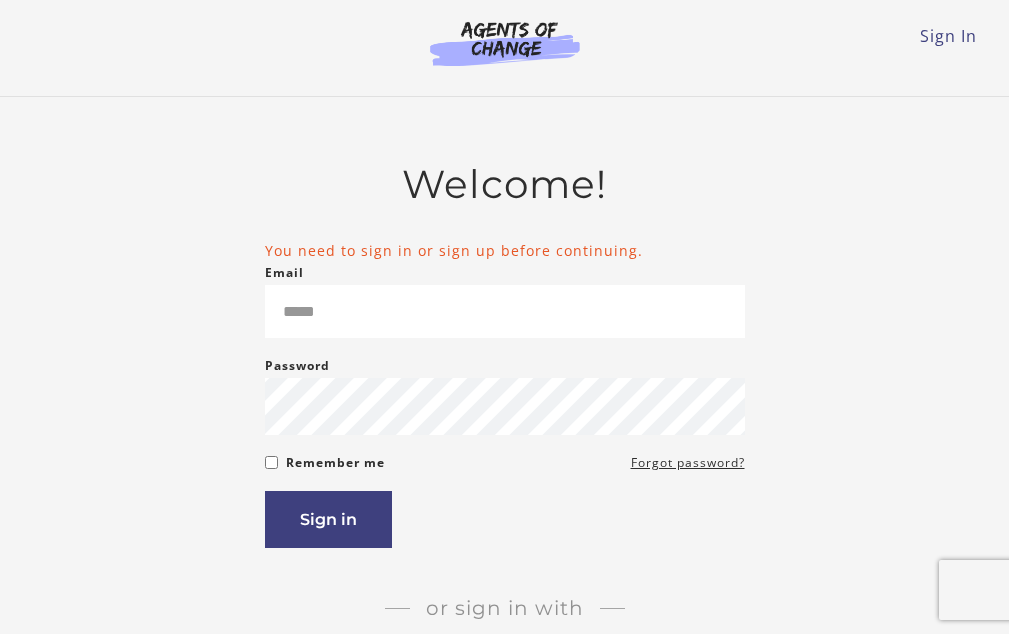scroll, scrollTop: 0, scrollLeft: 0, axis: both 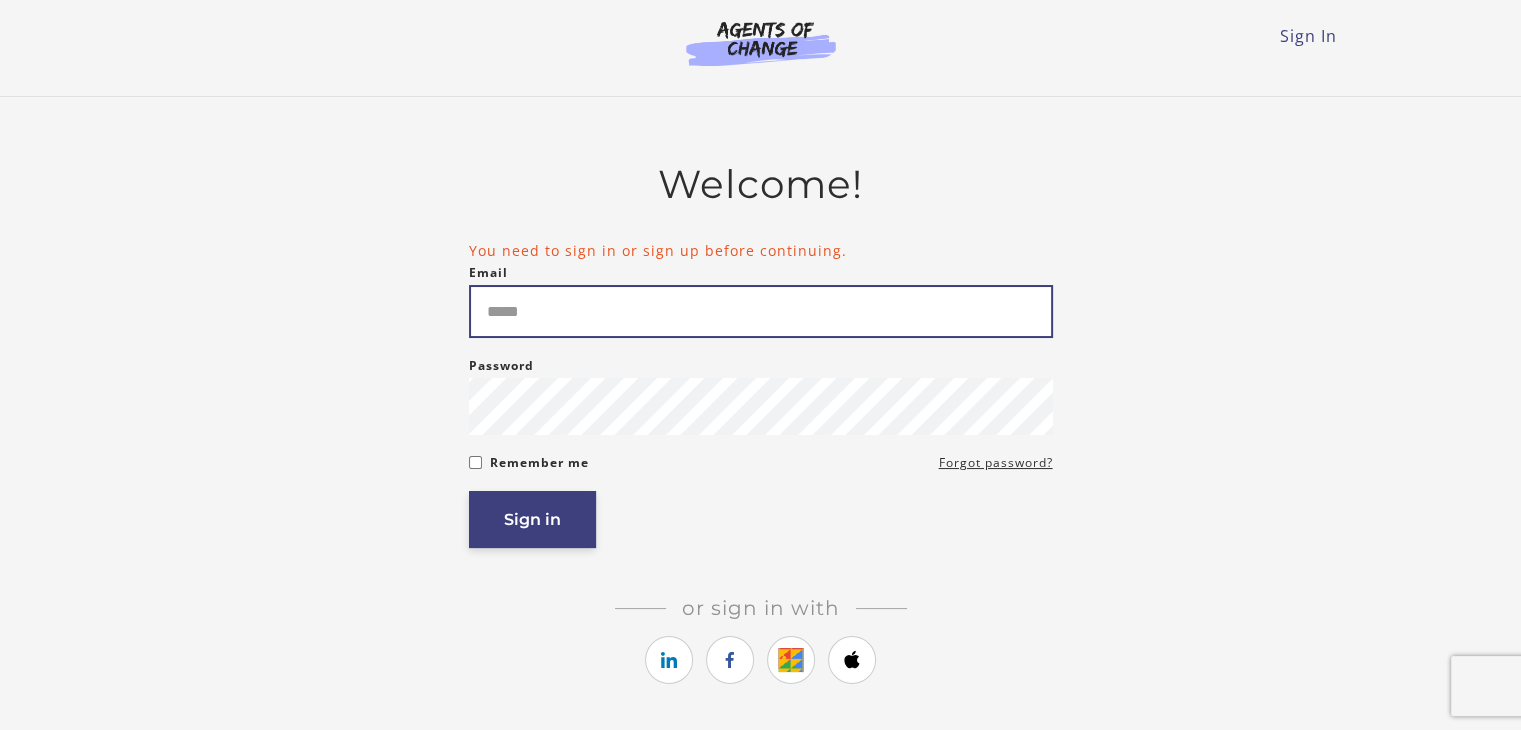 type on "**********" 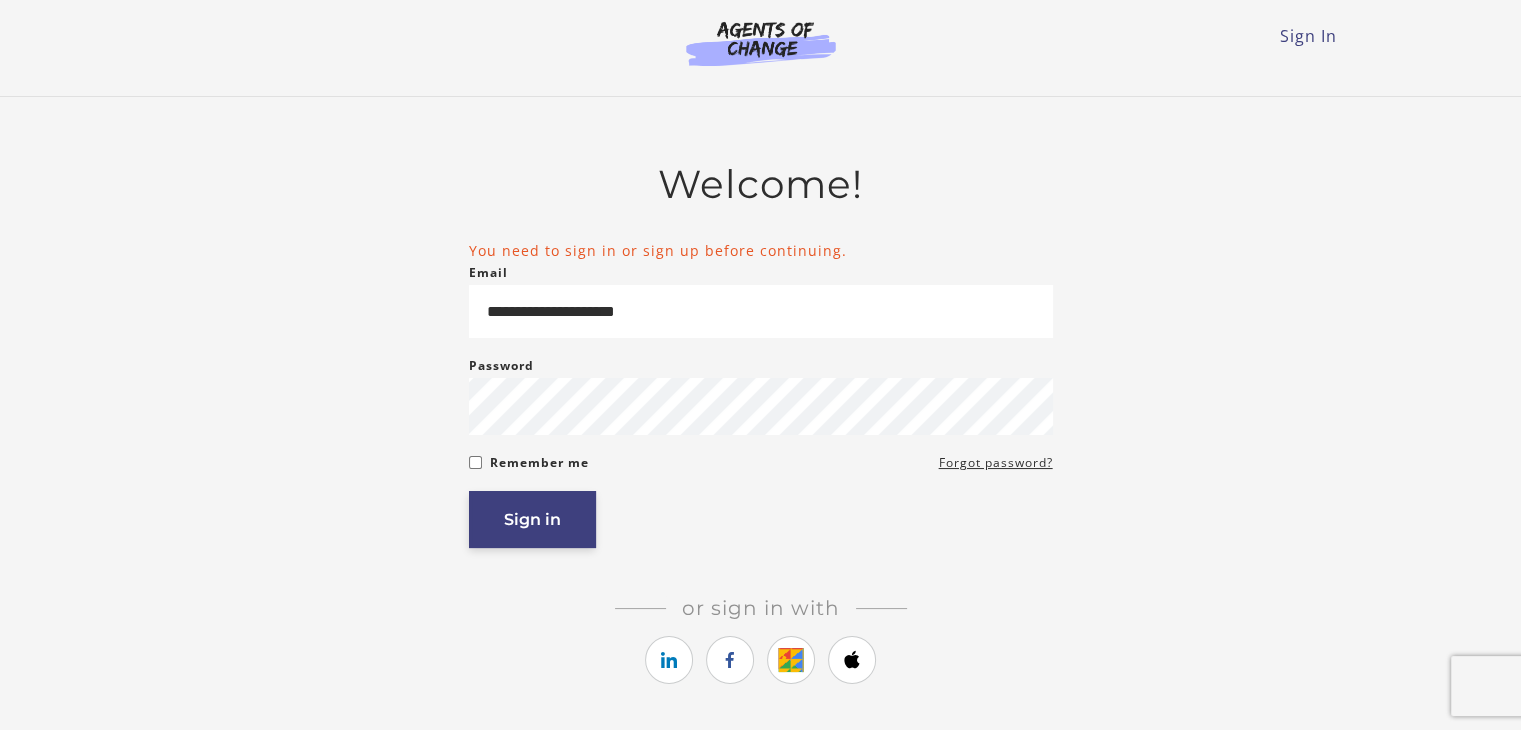 click on "Sign in" at bounding box center [532, 519] 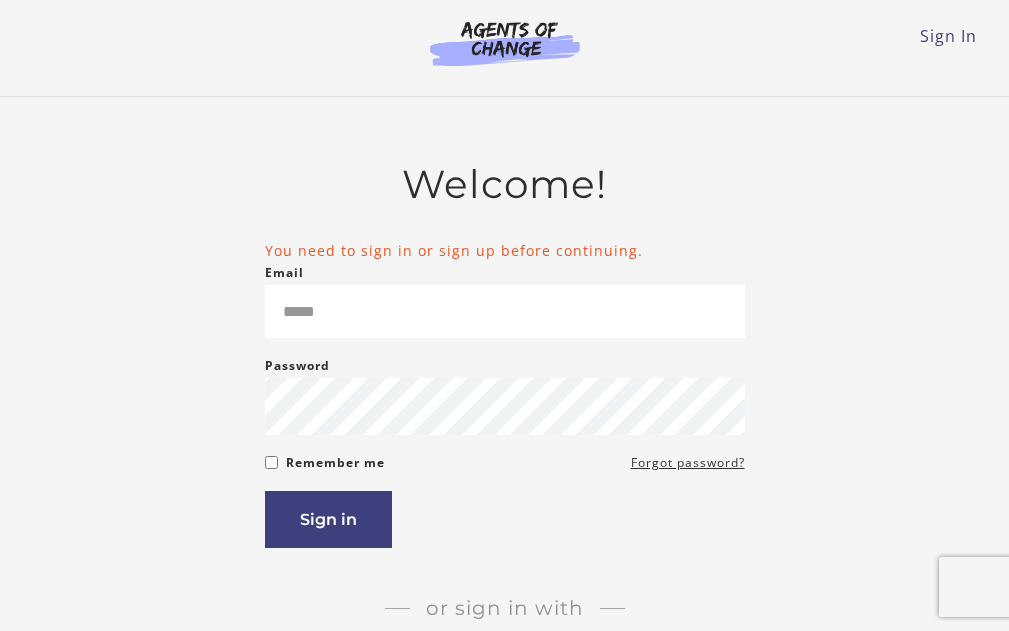 scroll, scrollTop: 0, scrollLeft: 0, axis: both 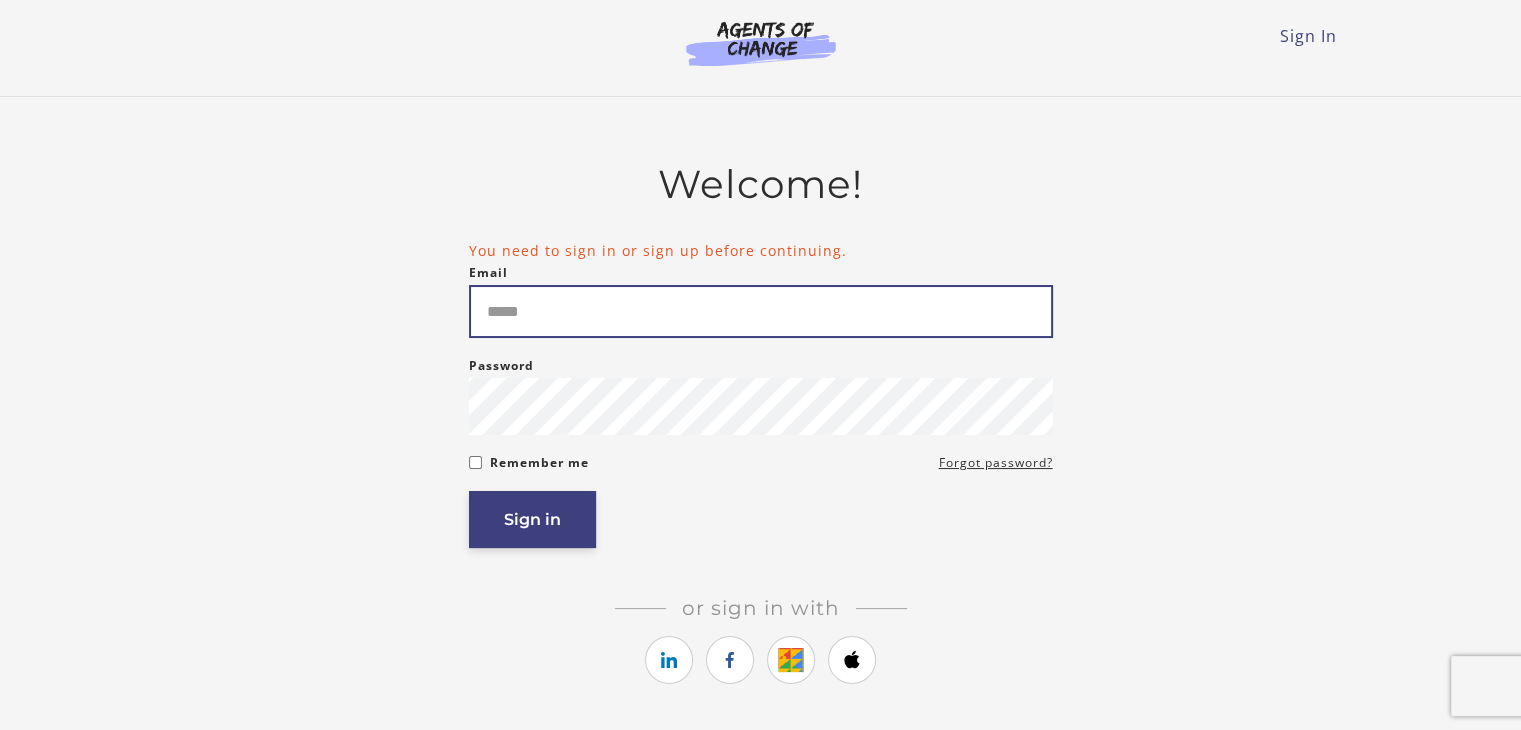 type on "**********" 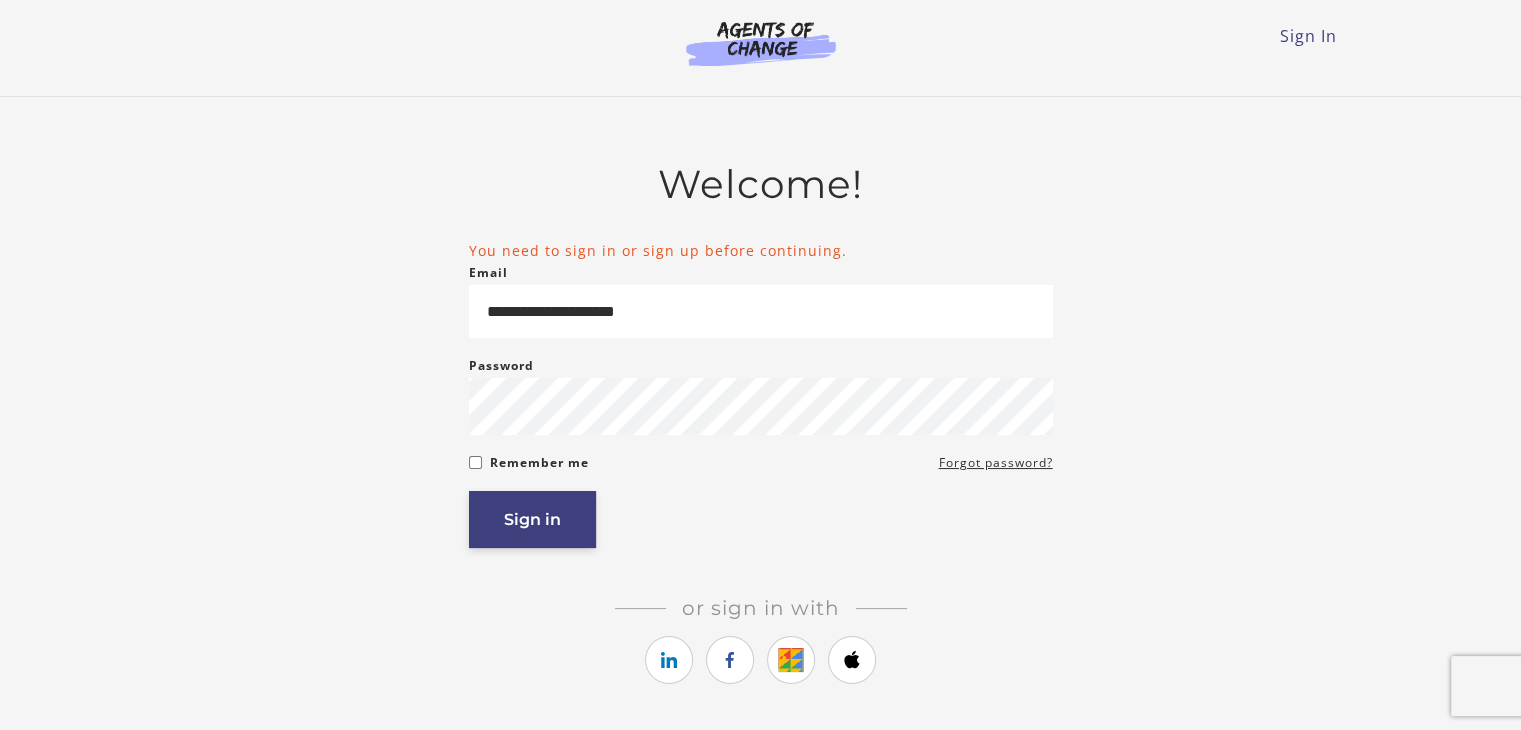 click on "Sign in" at bounding box center [532, 519] 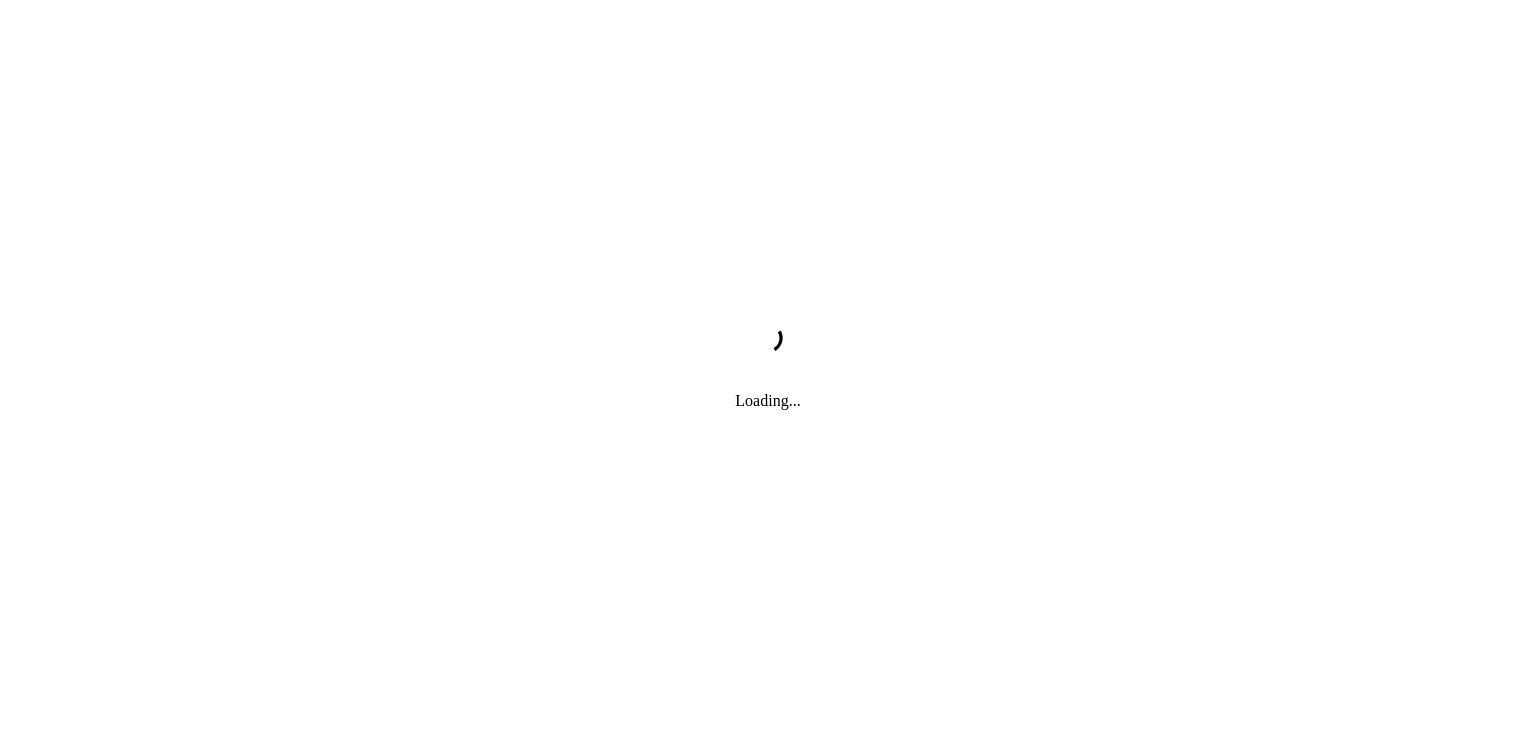 scroll, scrollTop: 0, scrollLeft: 0, axis: both 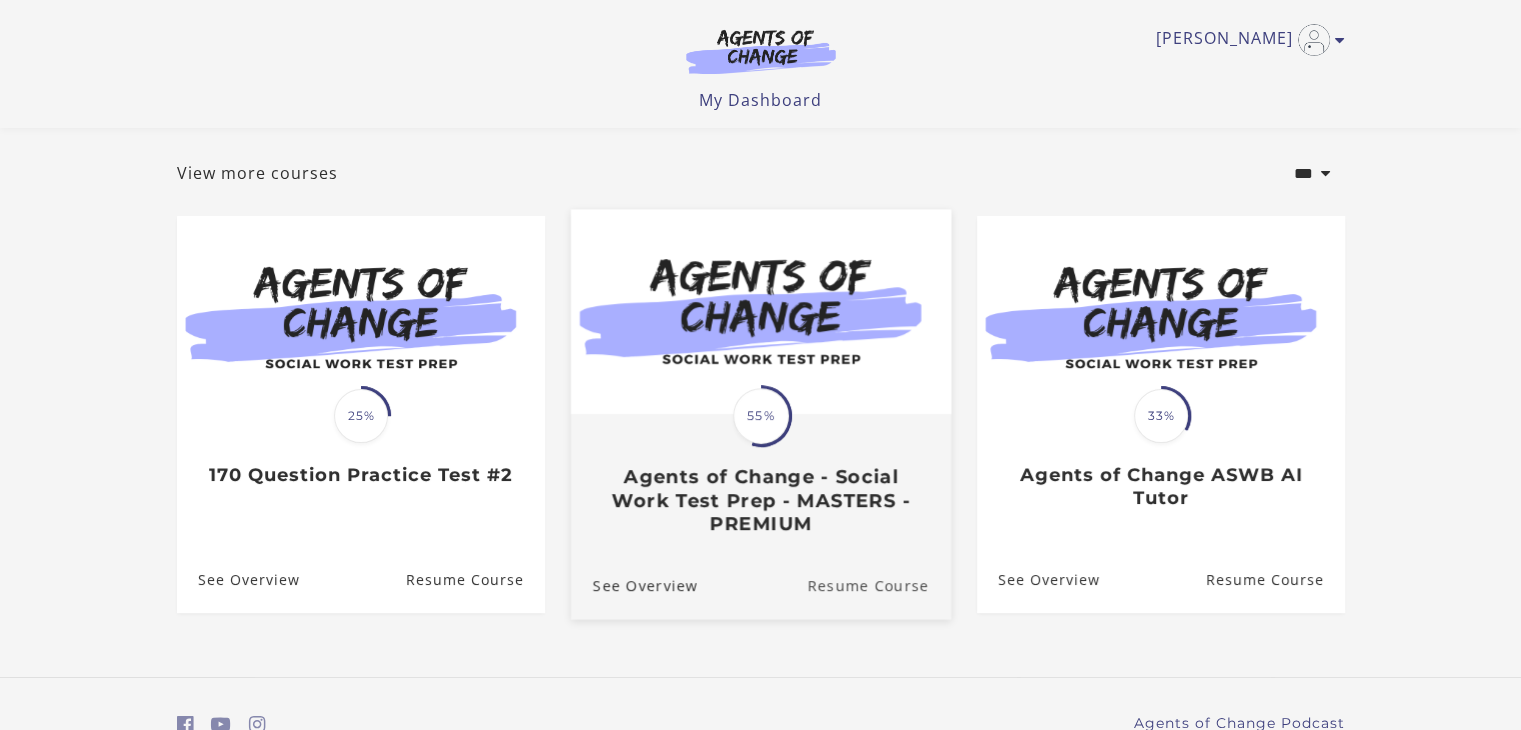 click on "Resume Course" at bounding box center (879, 585) 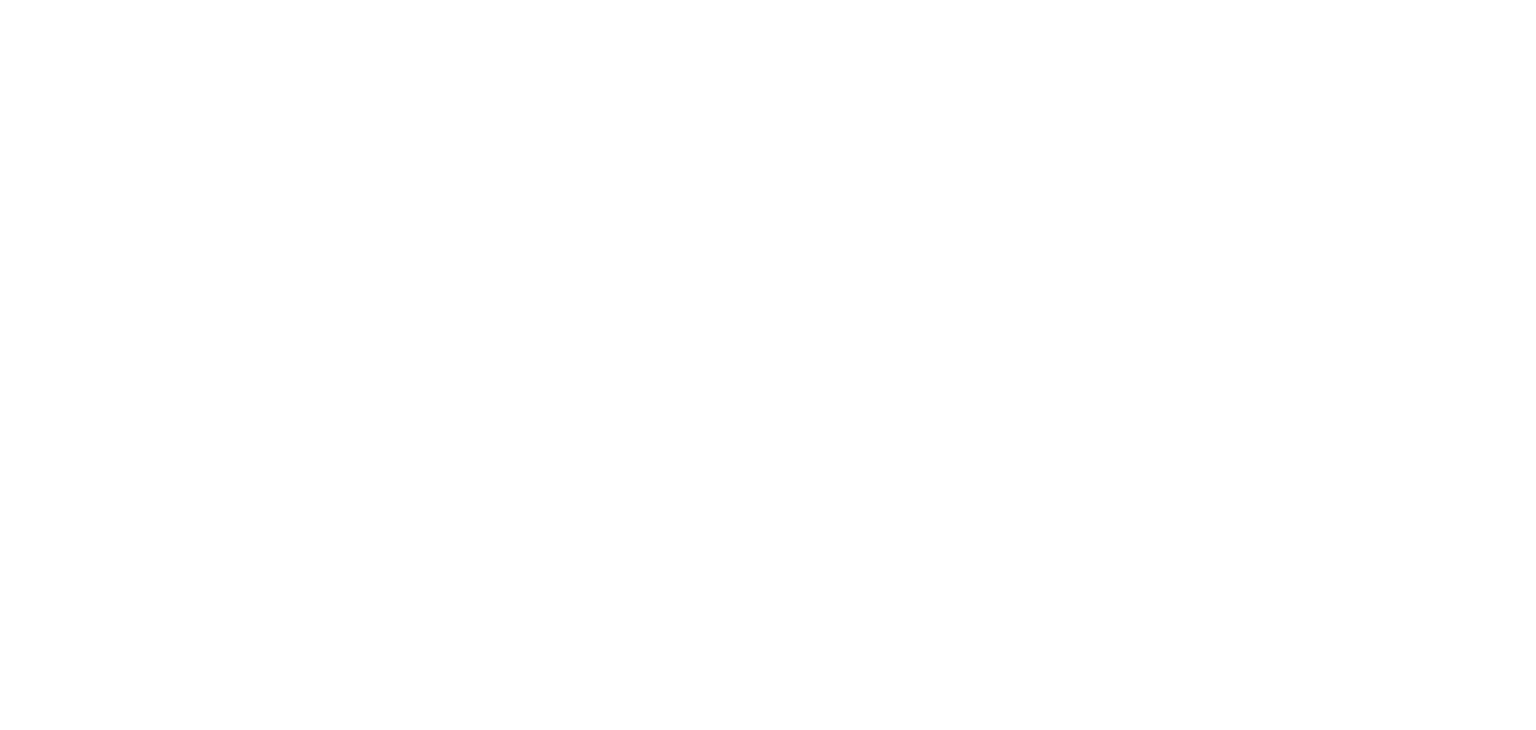 scroll, scrollTop: 0, scrollLeft: 0, axis: both 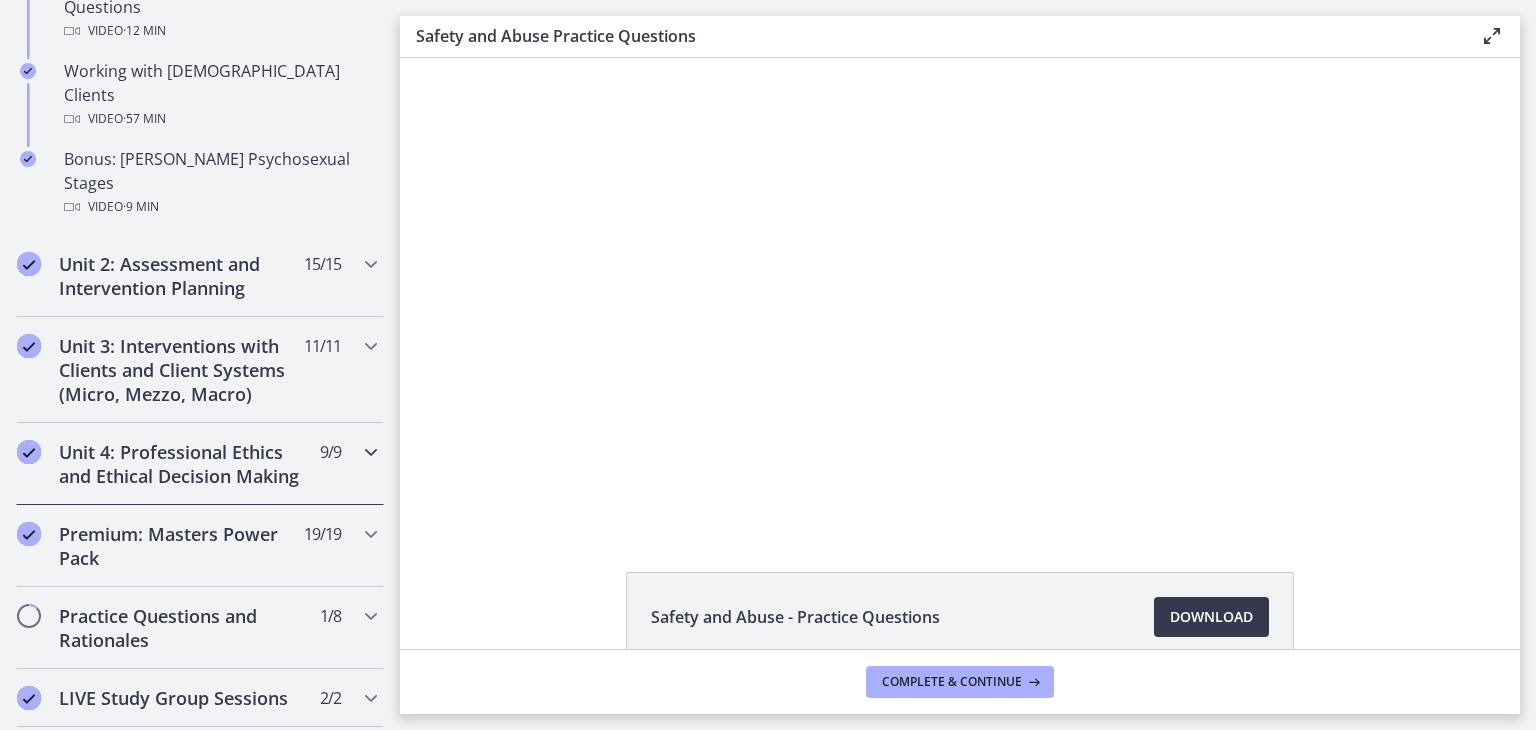 click at bounding box center [371, 452] 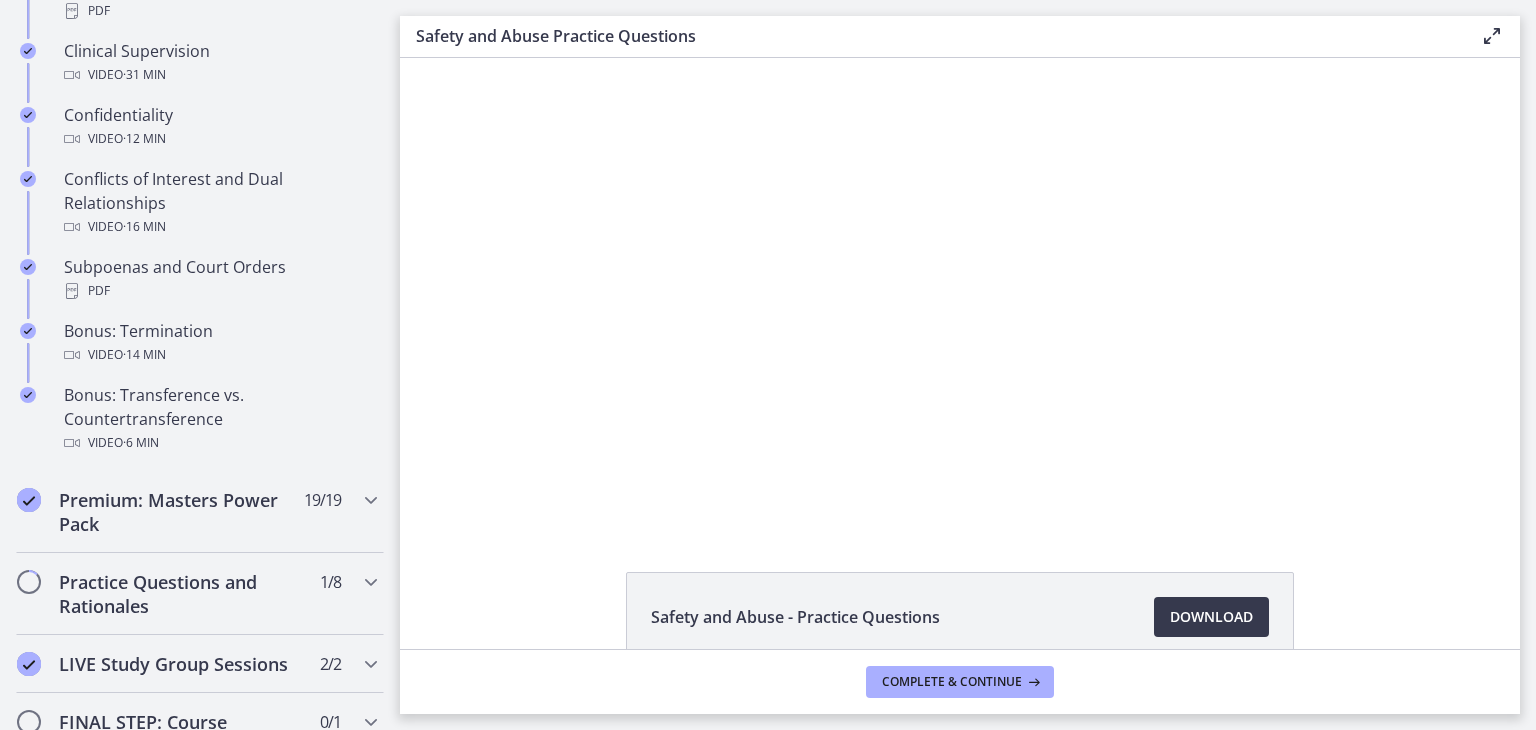 scroll, scrollTop: 1120, scrollLeft: 0, axis: vertical 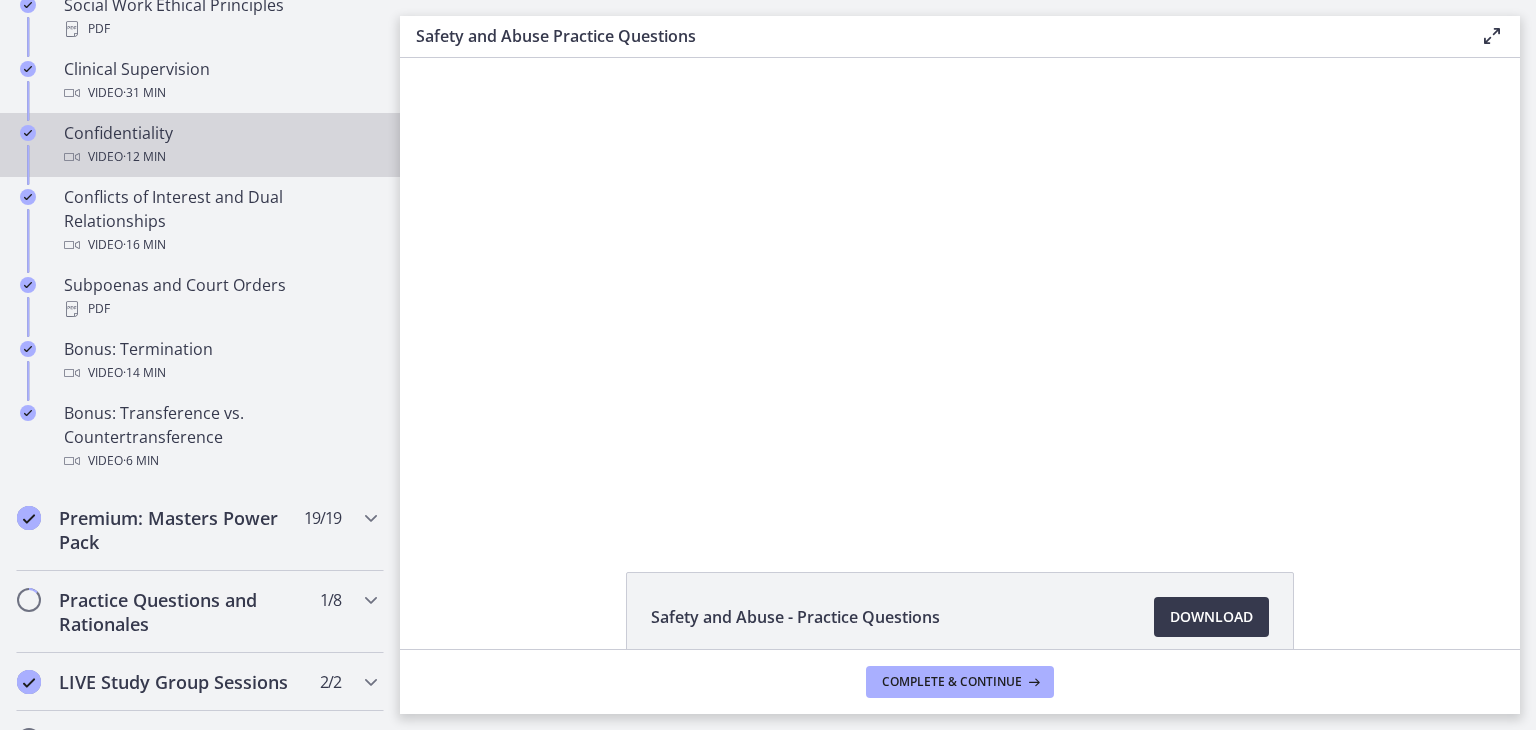 click on "Confidentiality
Video
·  12 min" at bounding box center [220, 145] 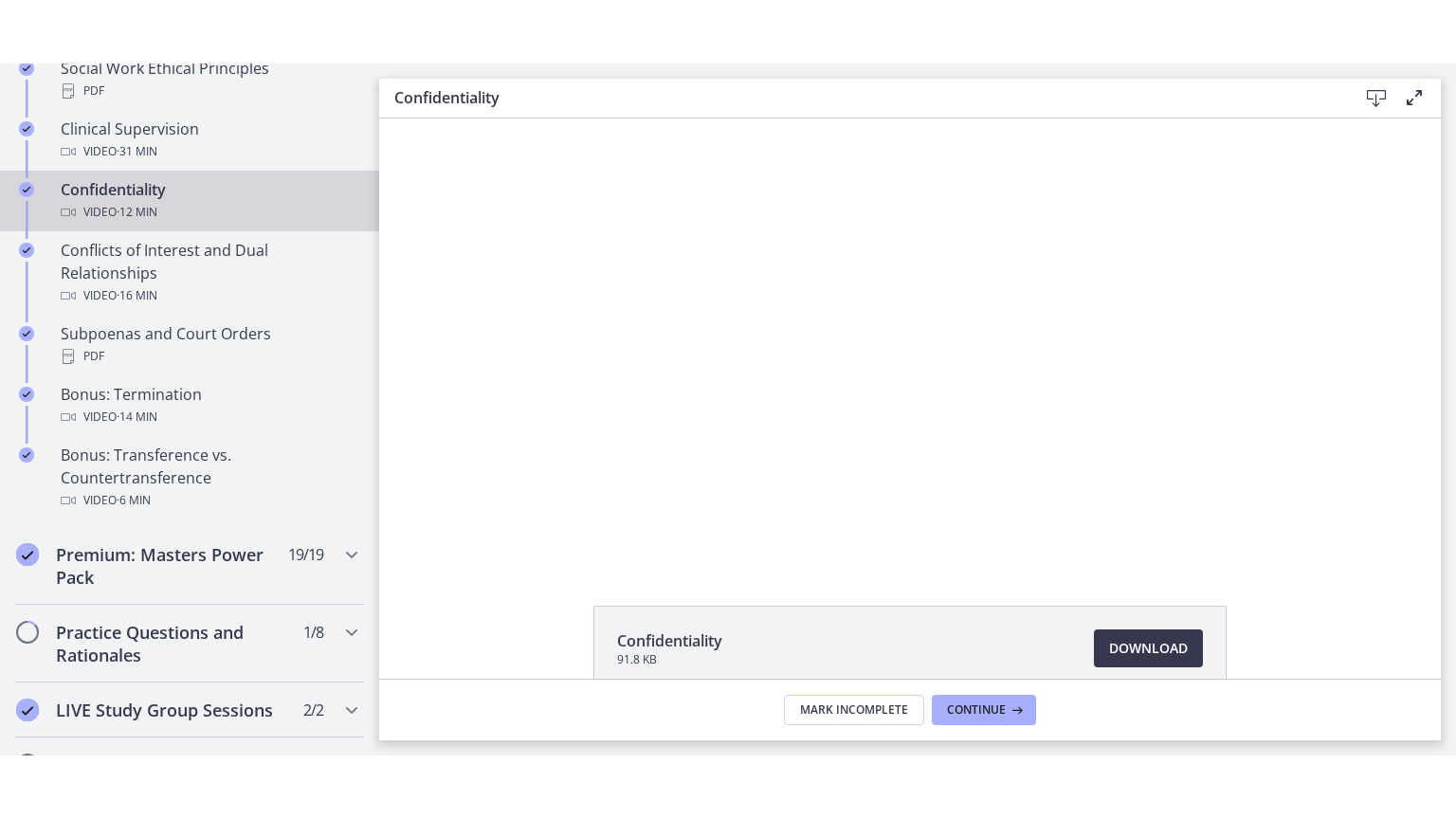 scroll, scrollTop: 0, scrollLeft: 0, axis: both 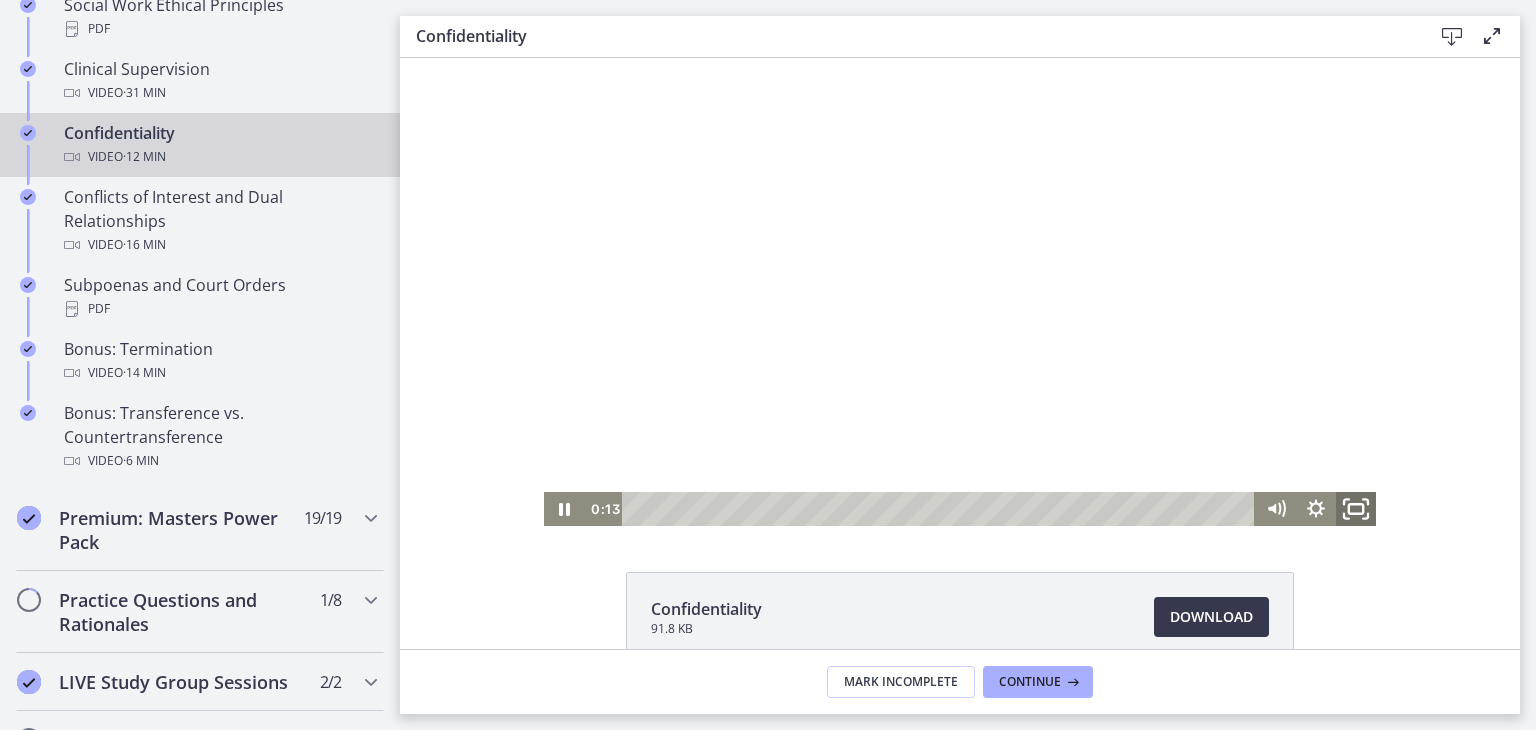click 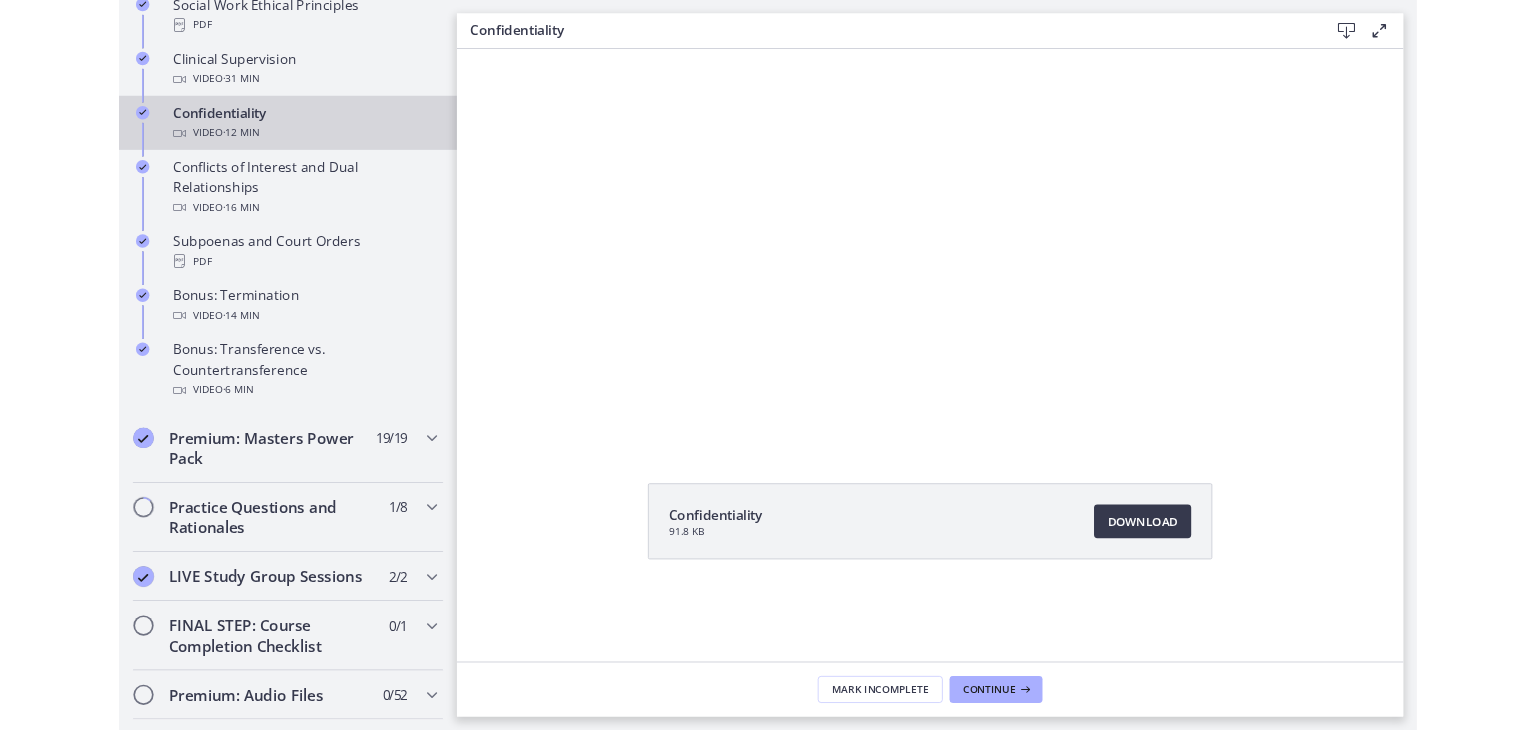 scroll, scrollTop: 0, scrollLeft: 0, axis: both 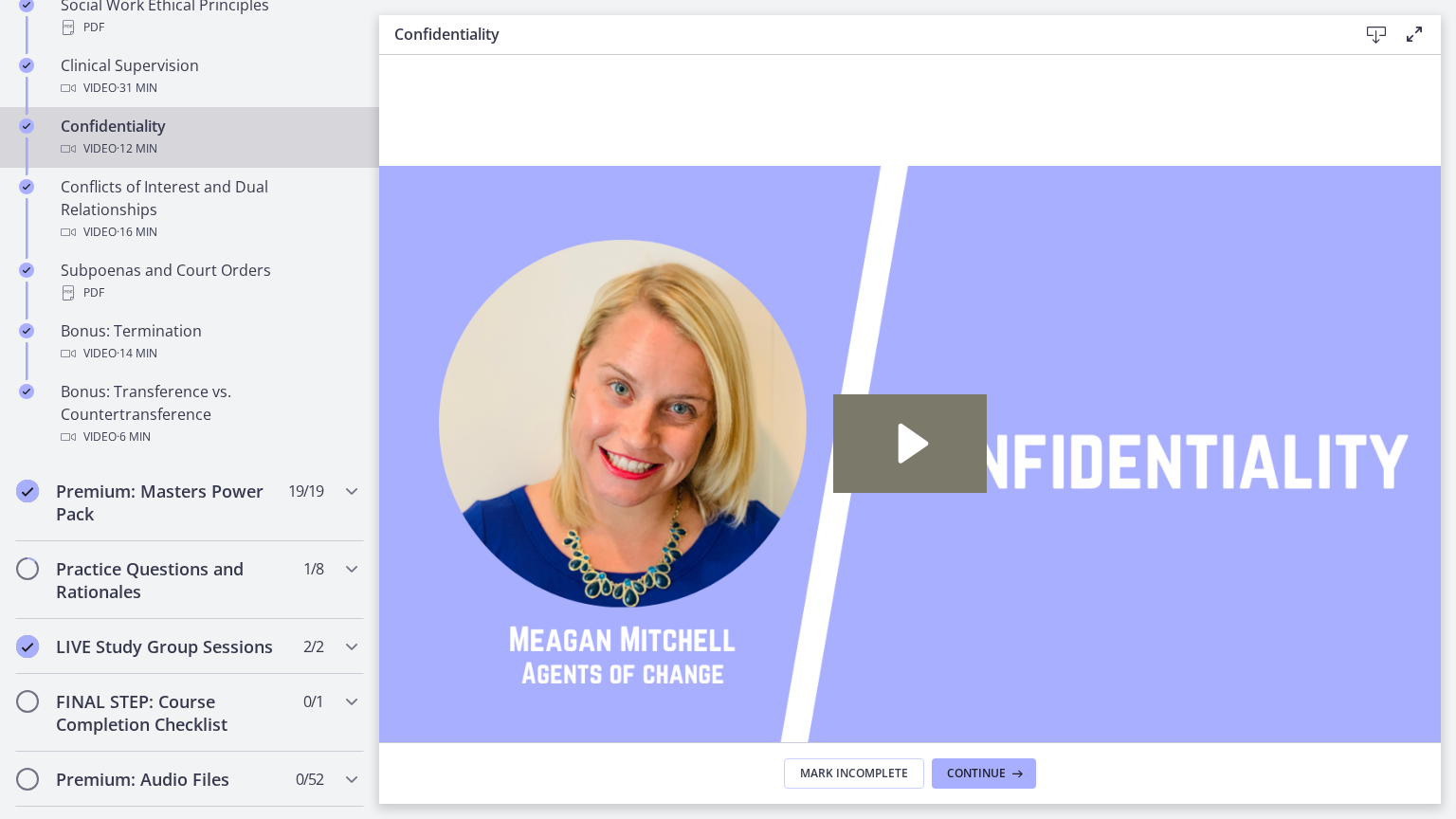click 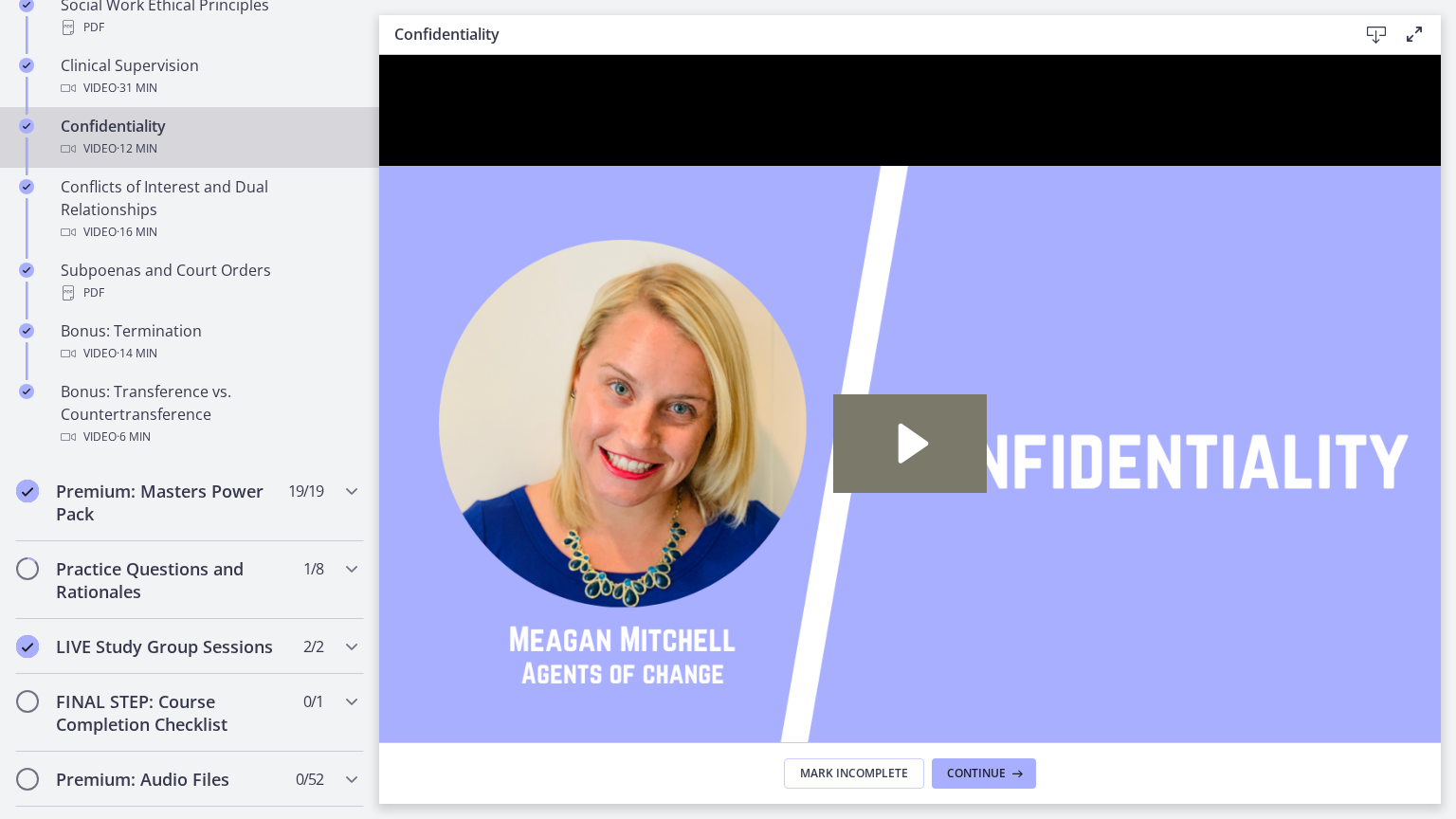 click 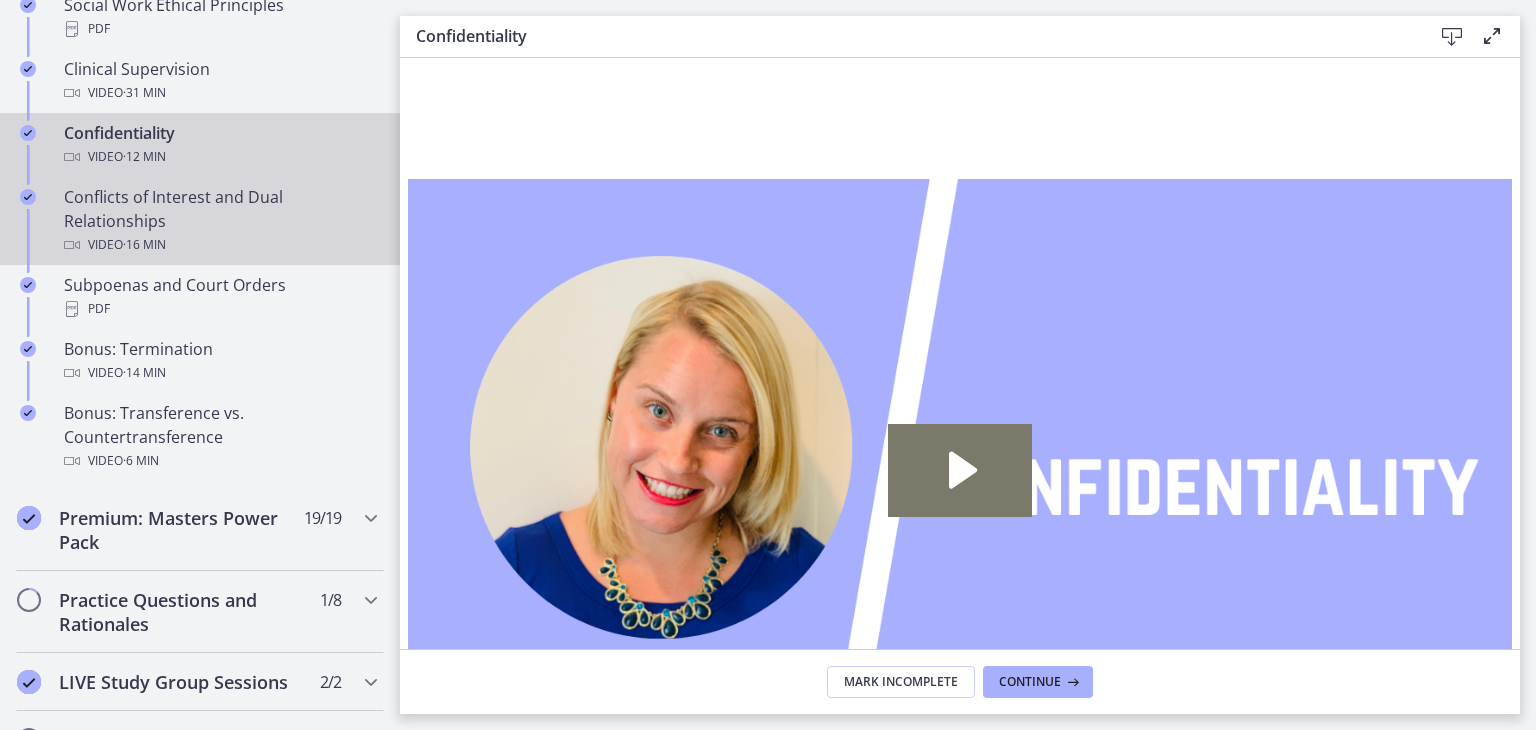 click on "Conflicts of Interest and Dual Relationships
Video
·  16 min" at bounding box center (220, 221) 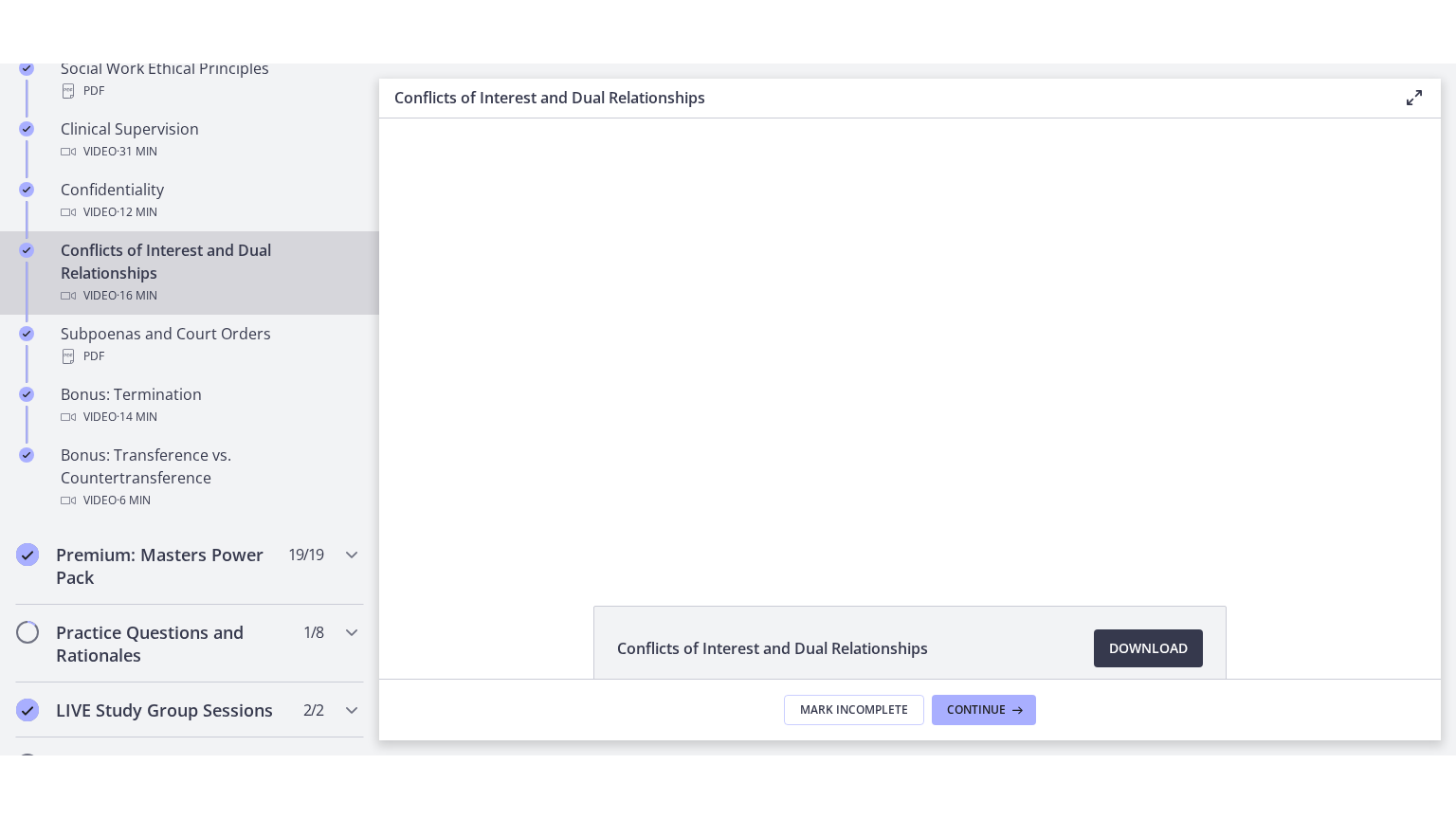 scroll, scrollTop: 0, scrollLeft: 0, axis: both 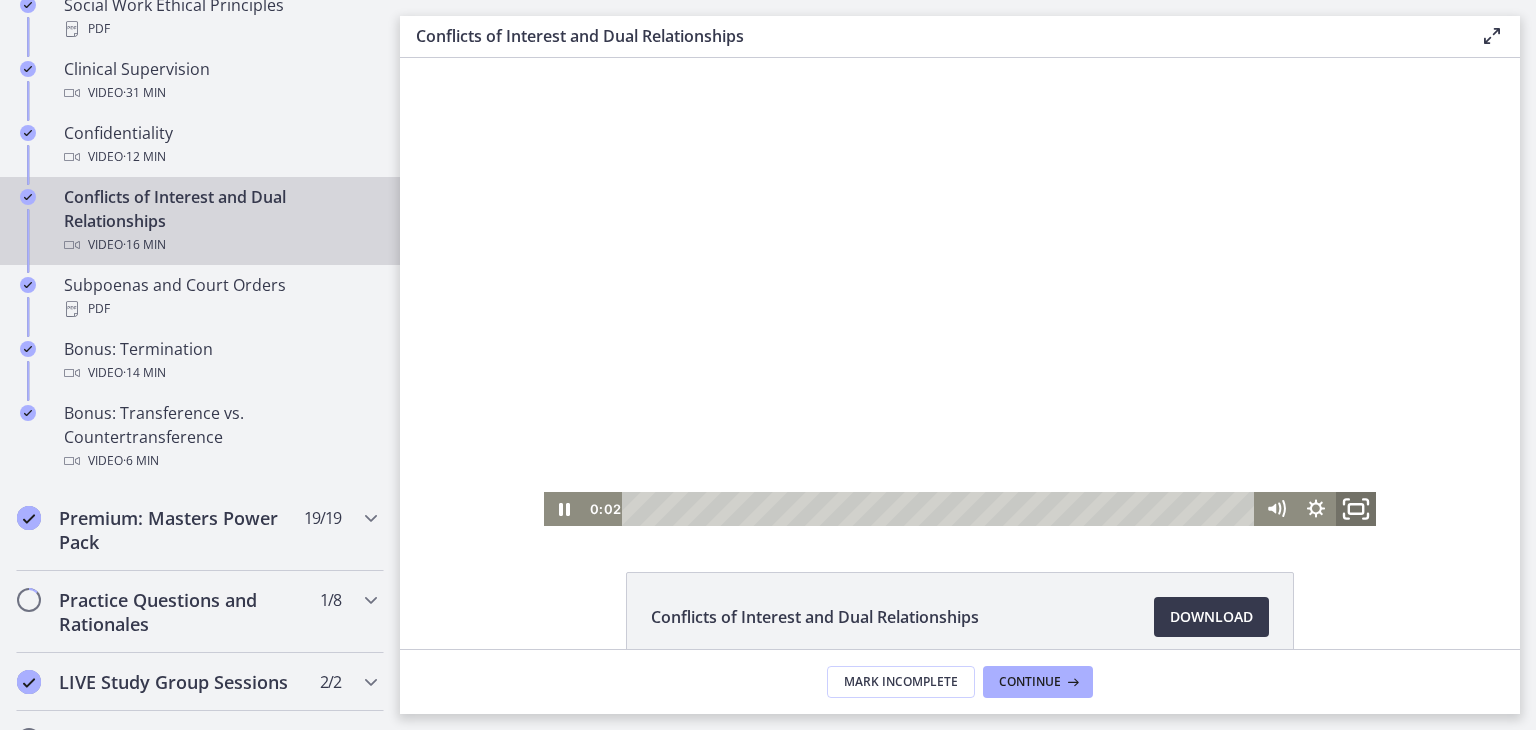 click 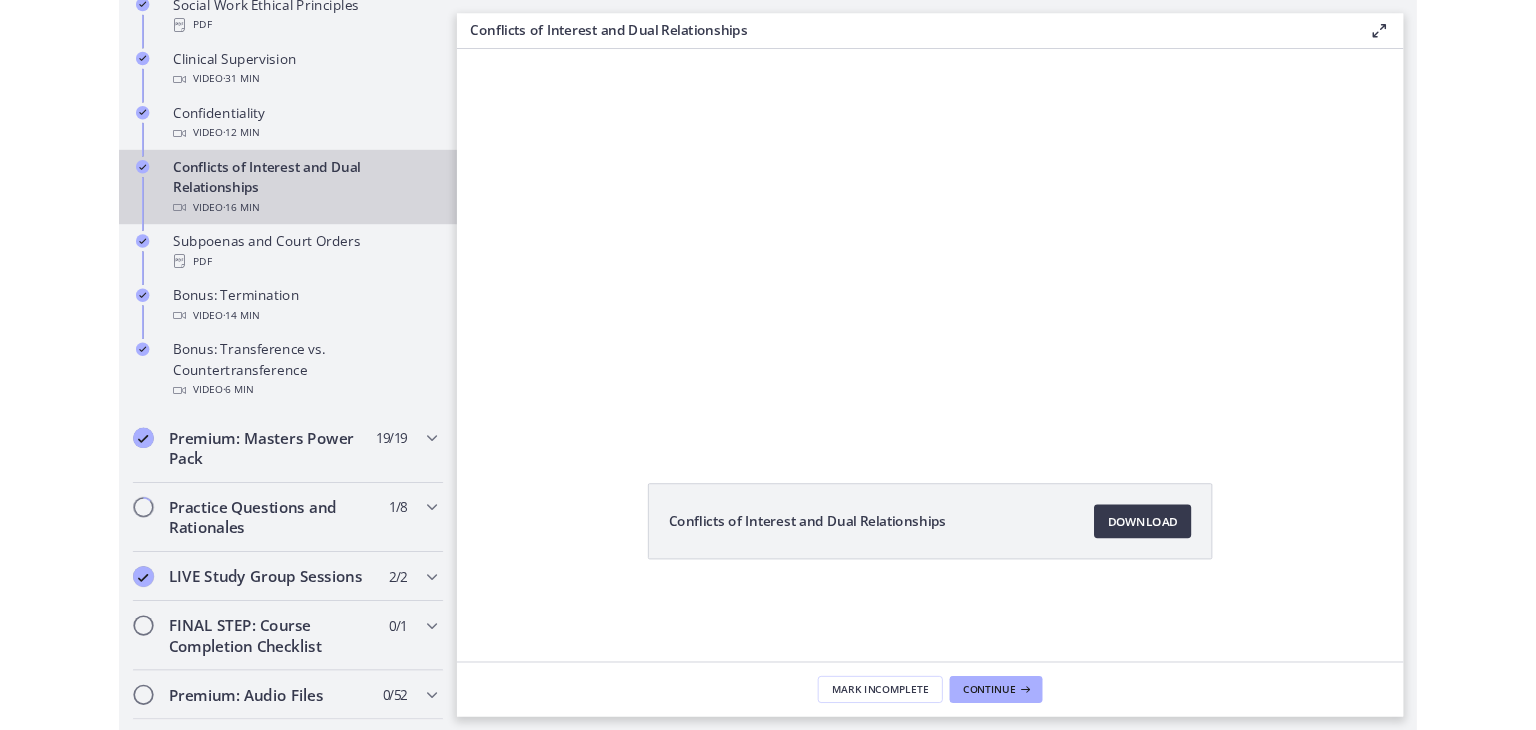 scroll, scrollTop: 0, scrollLeft: 0, axis: both 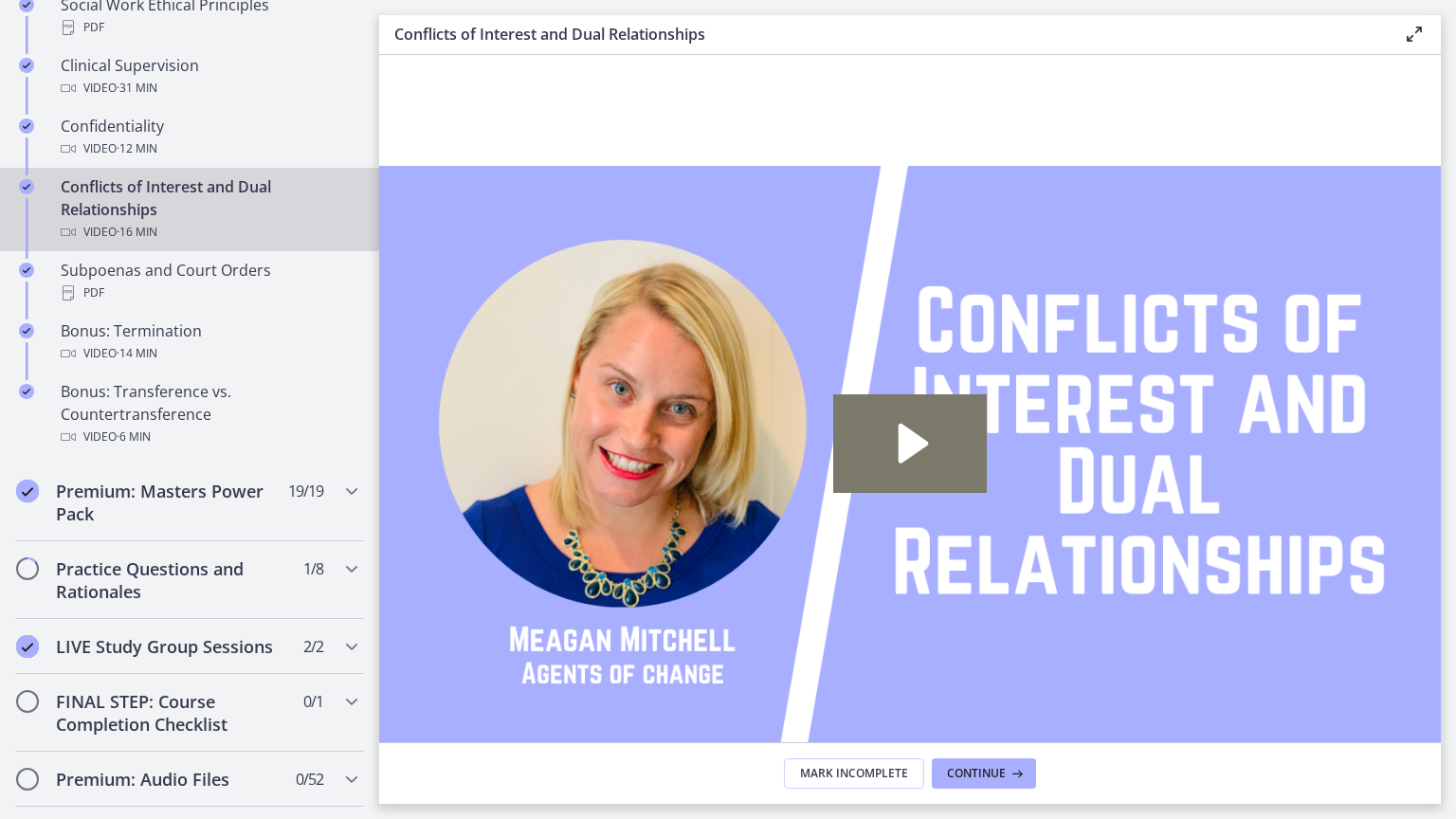 click 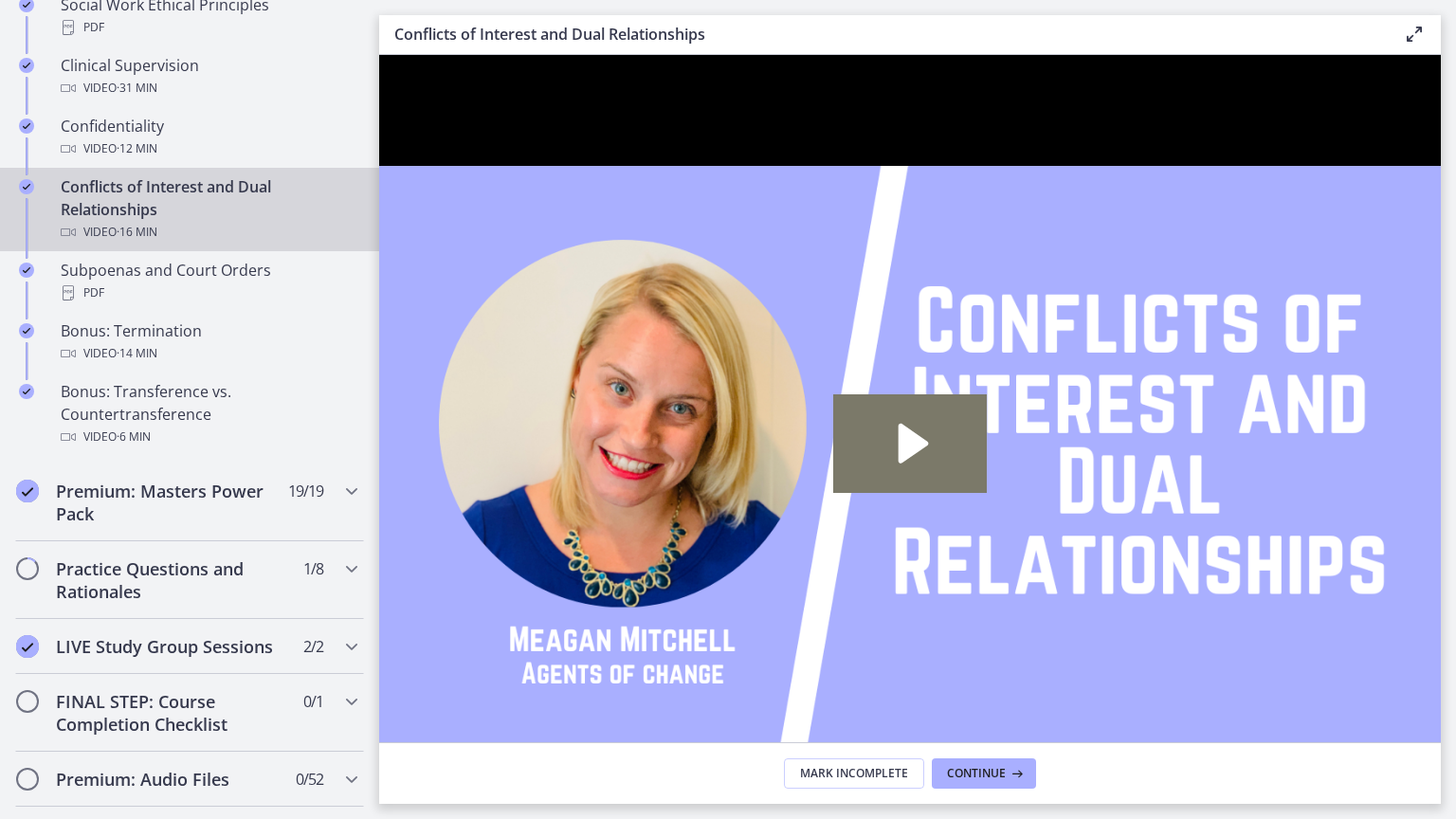 click 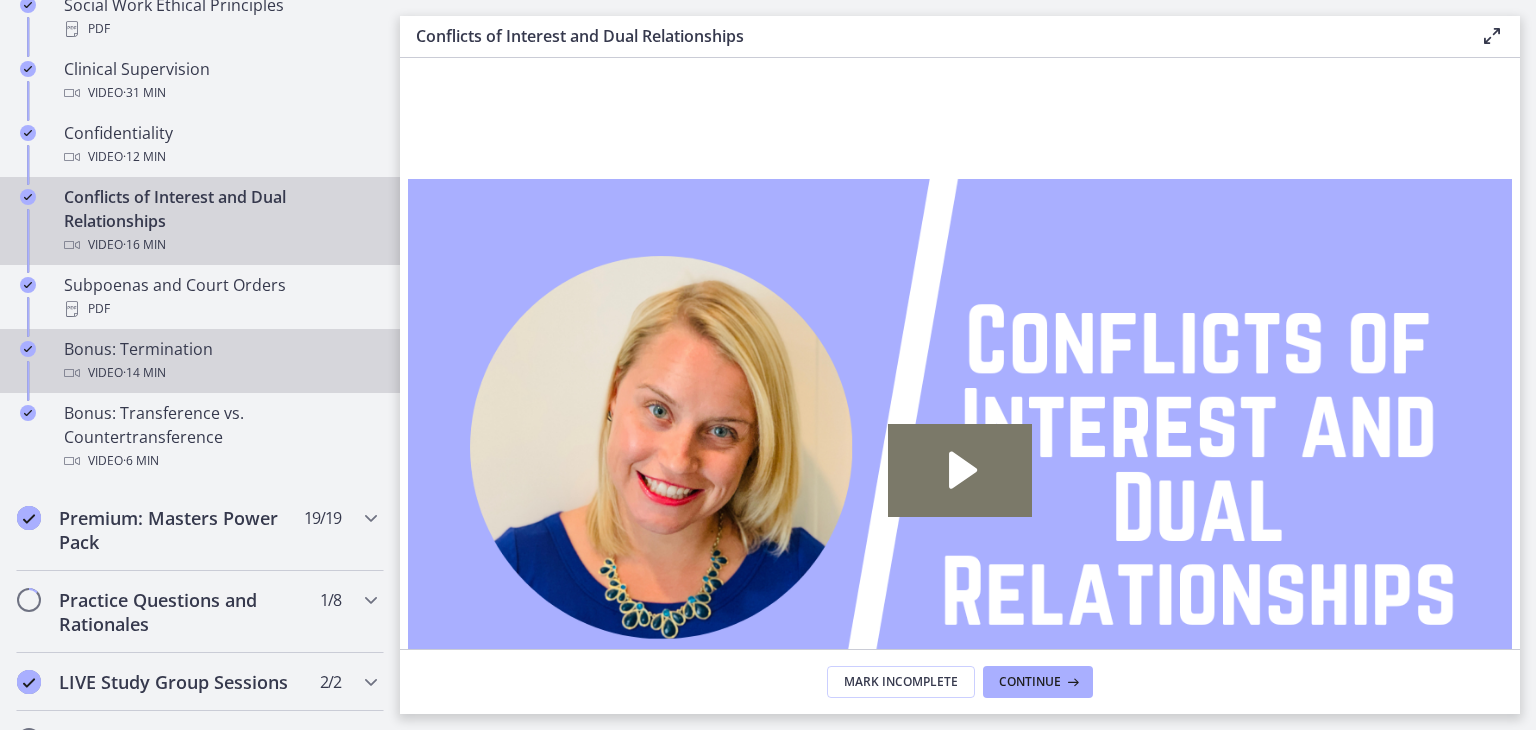 click on "Video
·  14 min" at bounding box center (220, 373) 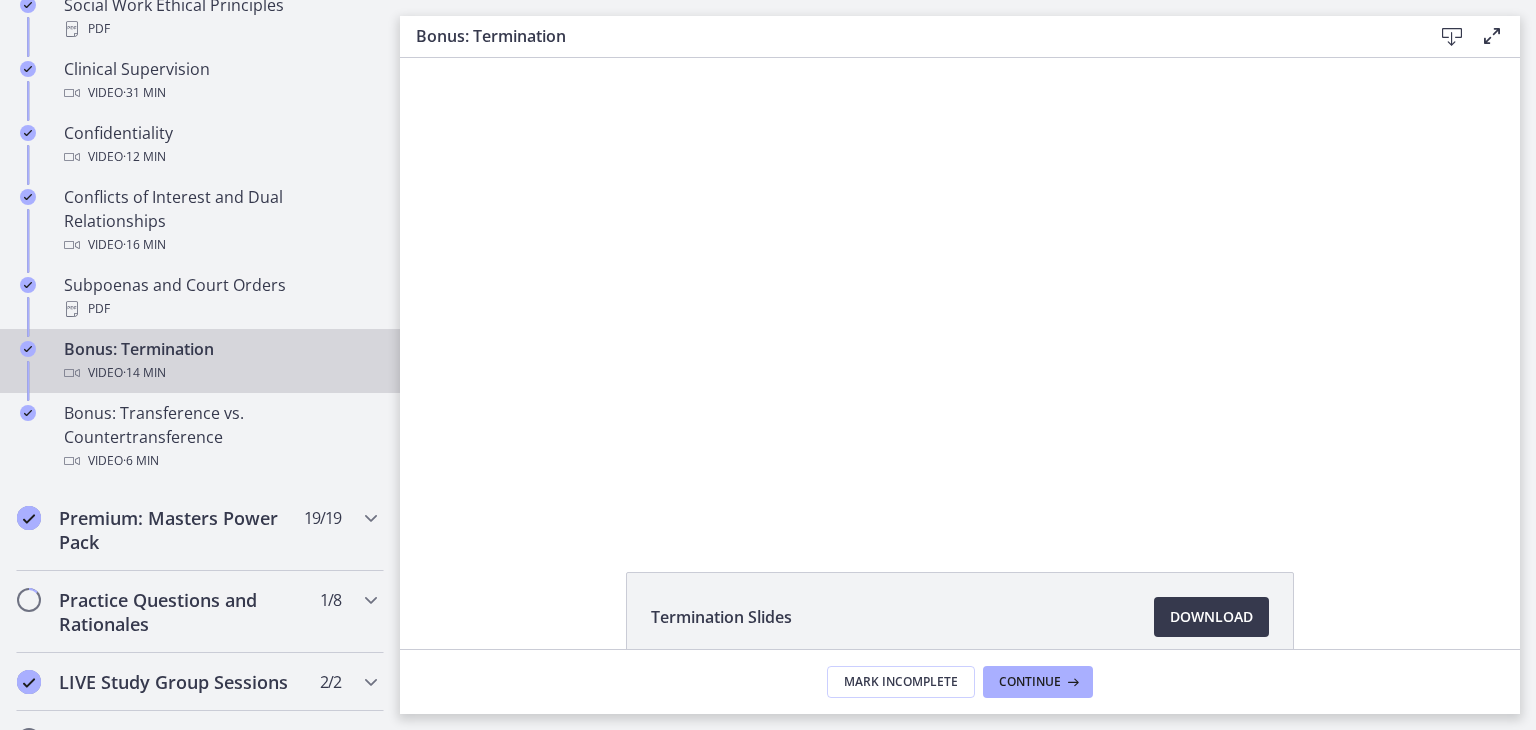 scroll, scrollTop: 0, scrollLeft: 0, axis: both 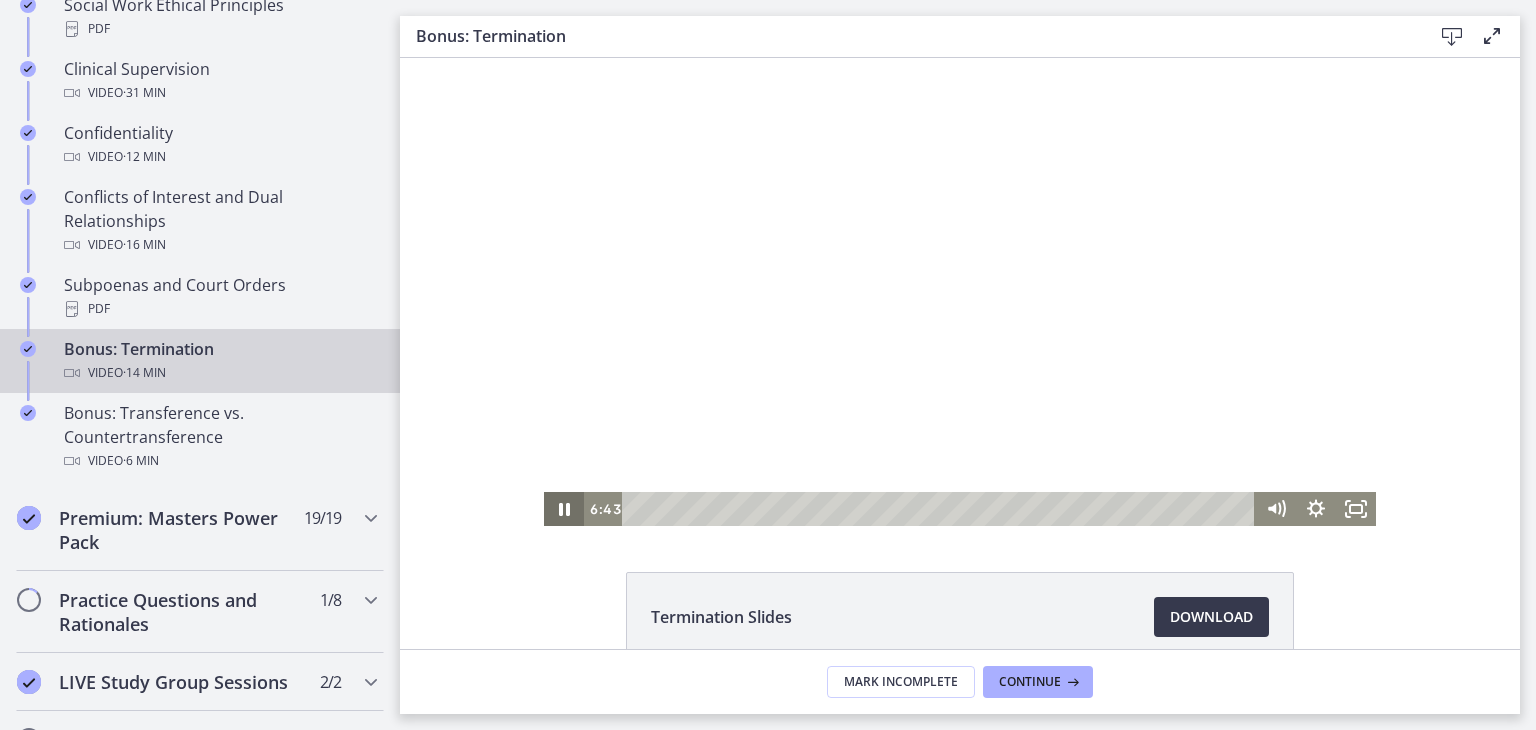 click 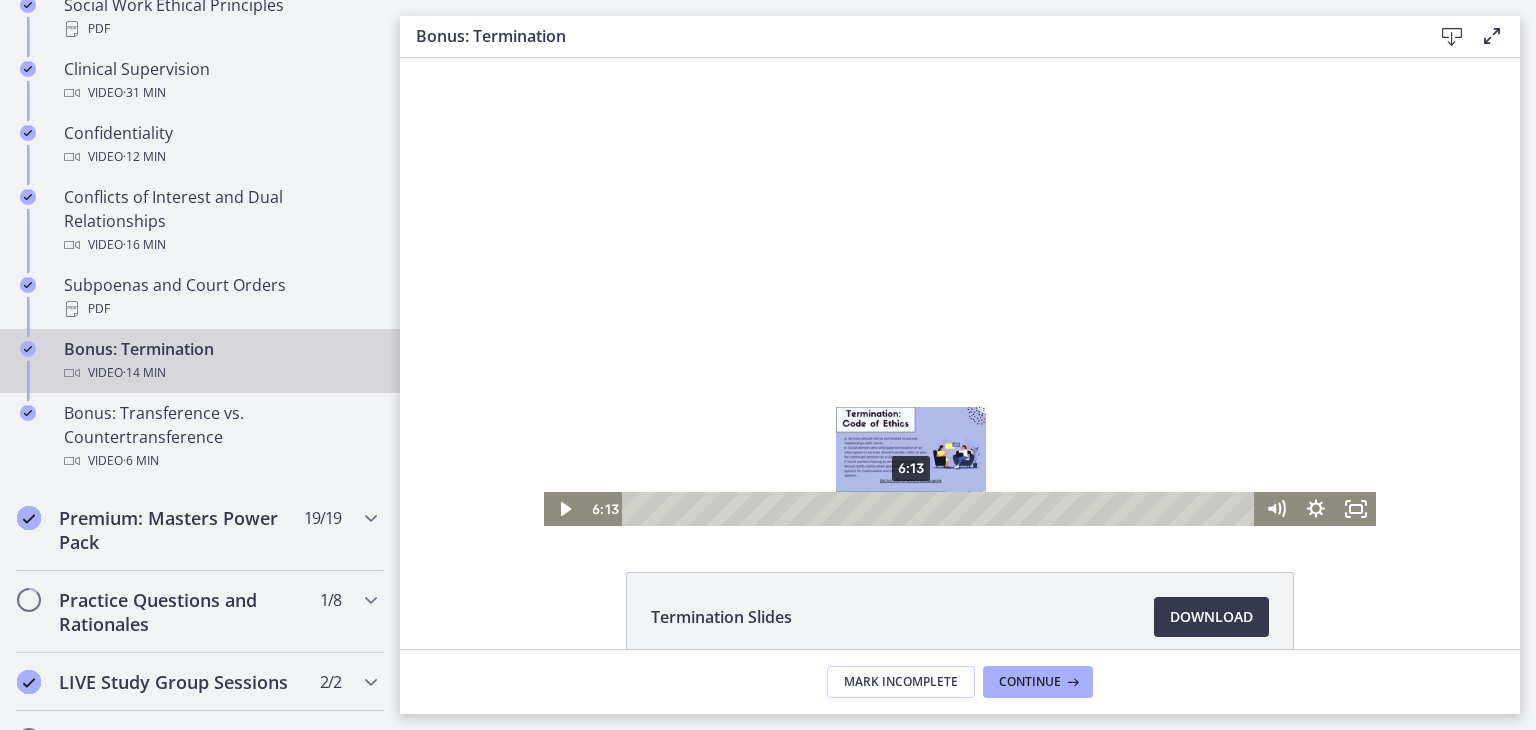 click on "6:13" at bounding box center (941, 509) 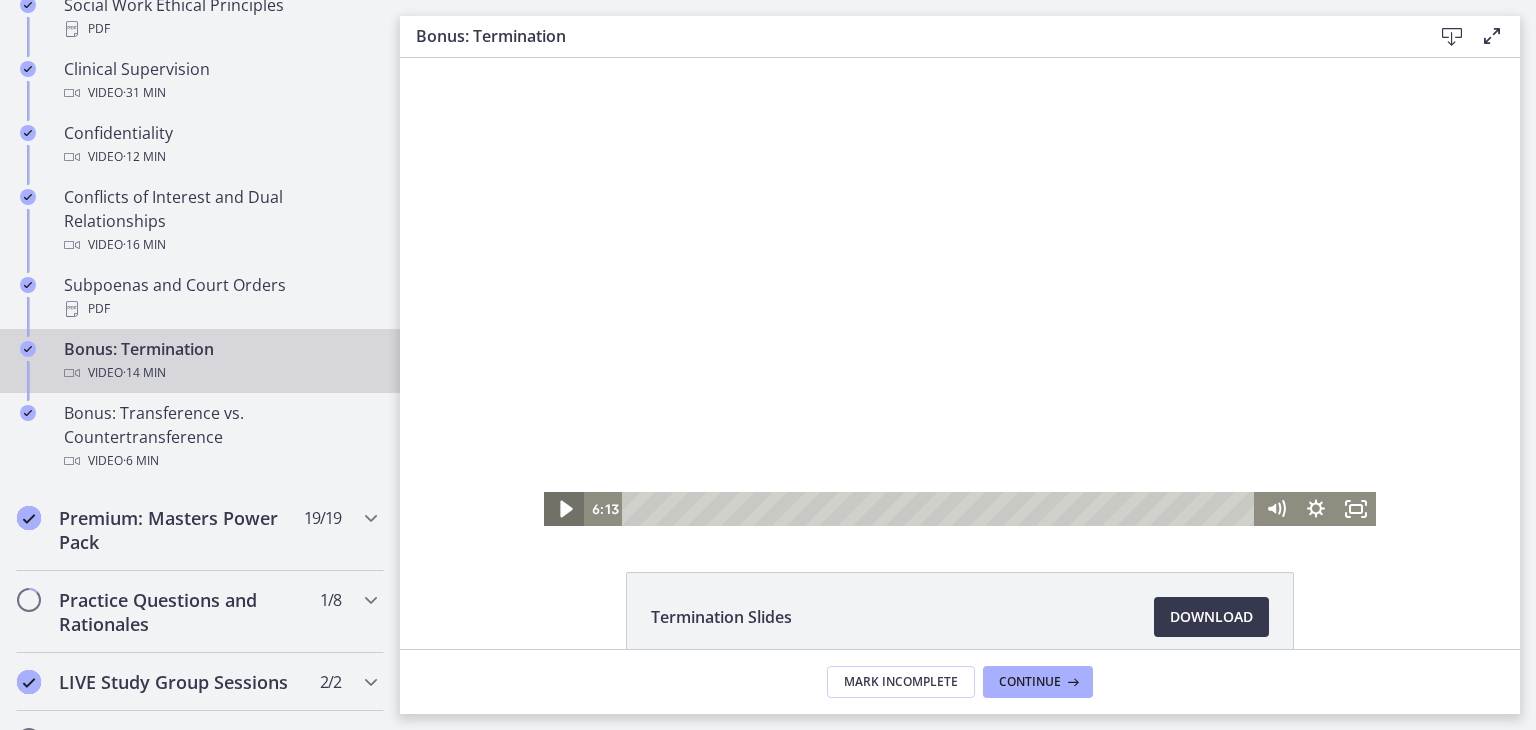 click 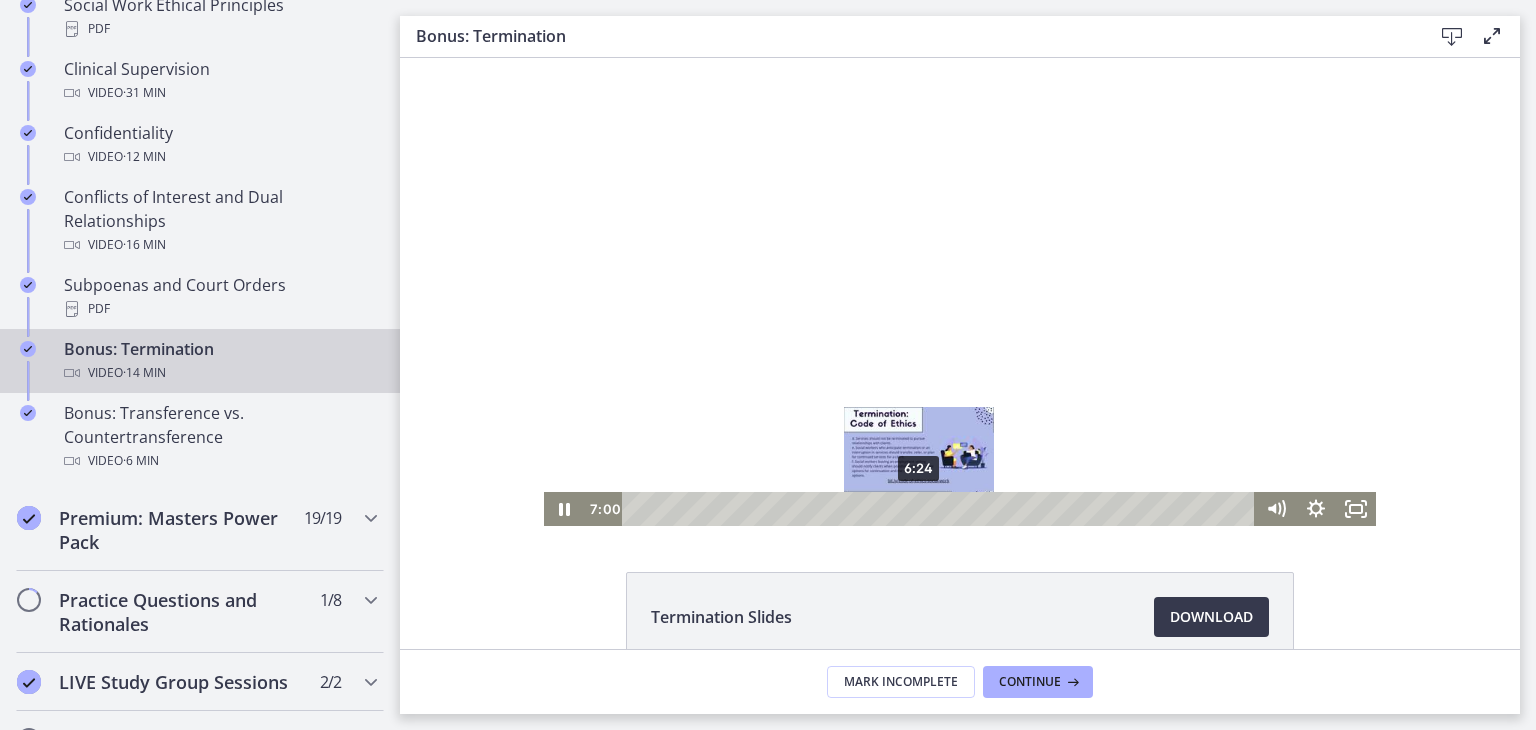 click on "6:24" at bounding box center [941, 509] 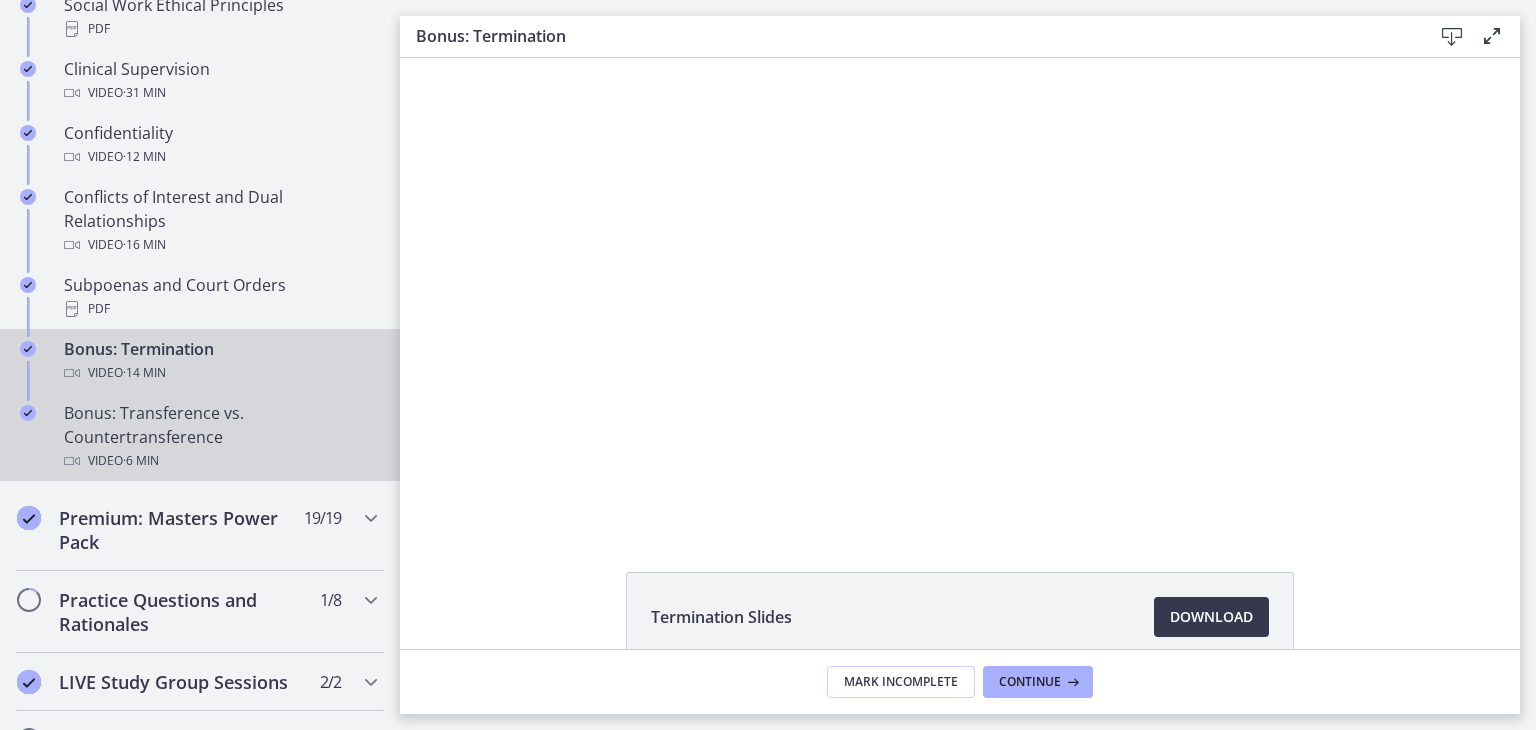 click on "Bonus: Transference vs. Countertransference
Video
·  6 min" at bounding box center [220, 437] 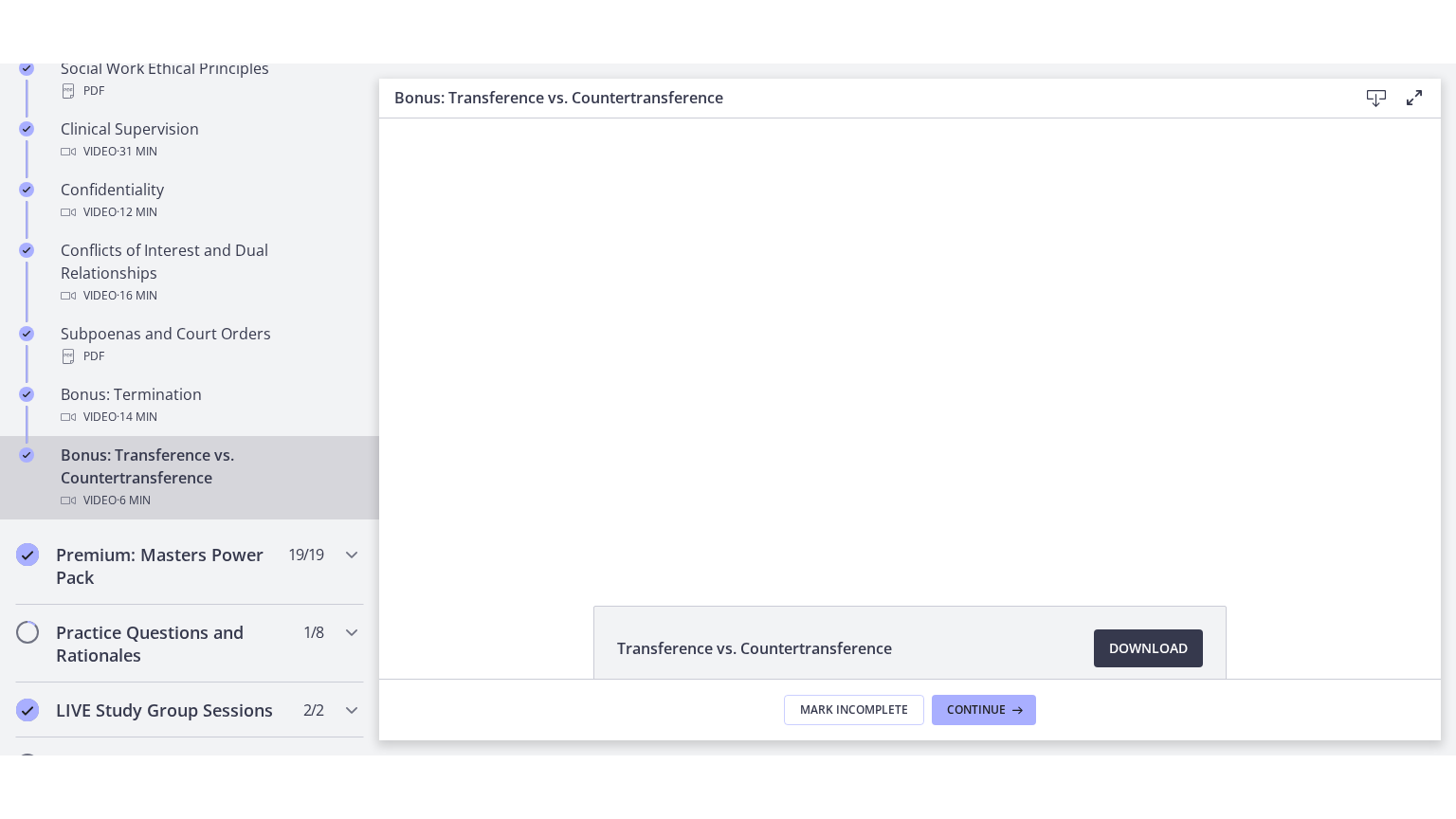 scroll, scrollTop: 0, scrollLeft: 0, axis: both 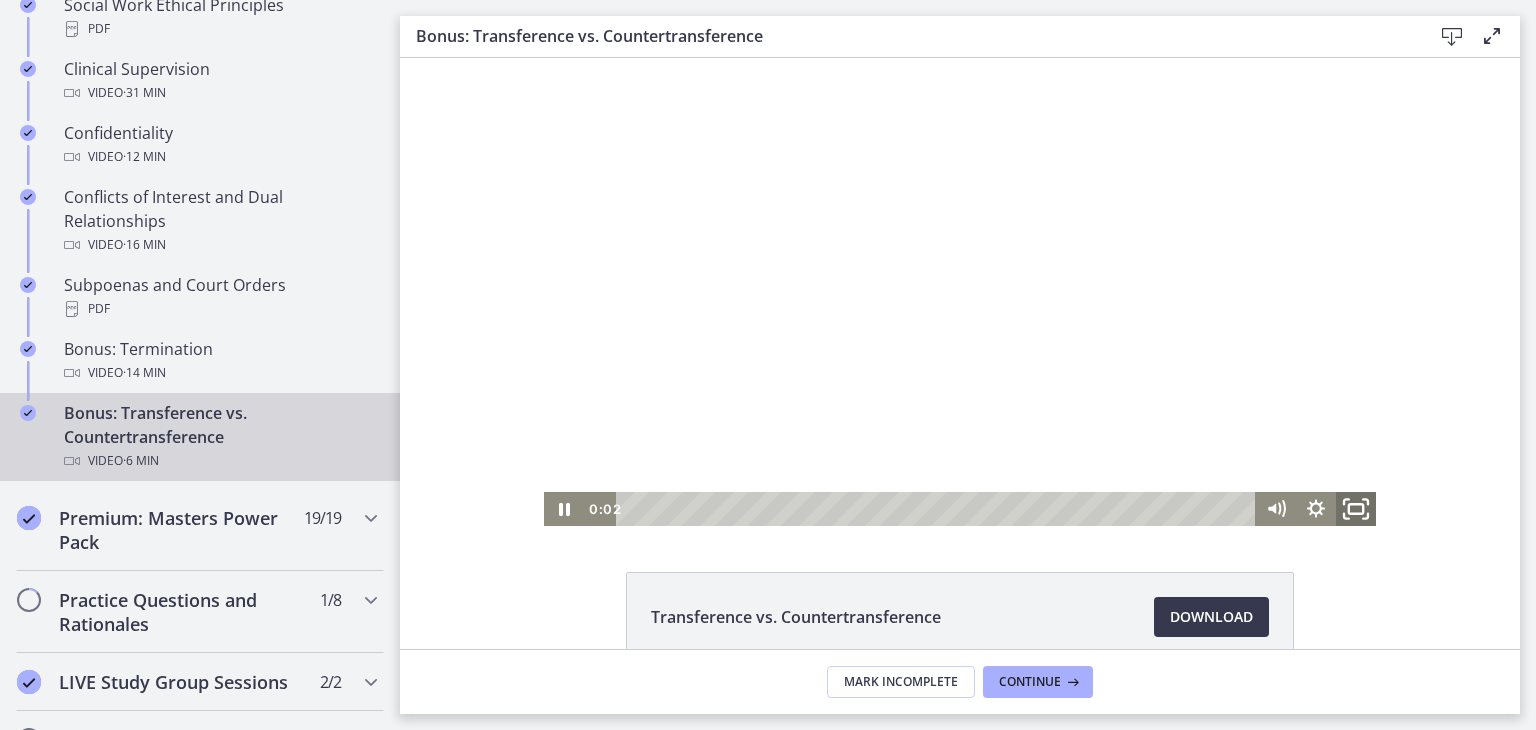 click 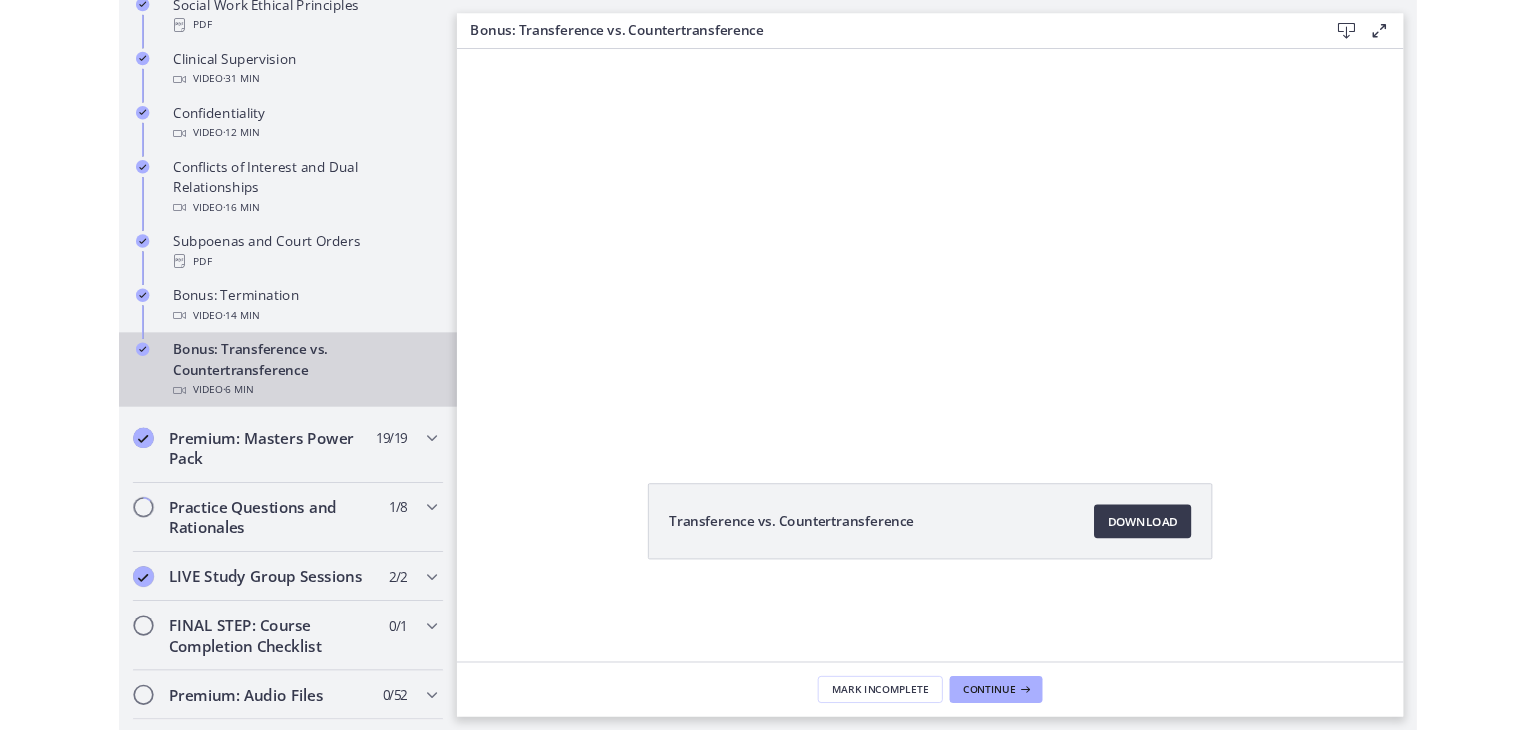scroll, scrollTop: 0, scrollLeft: 0, axis: both 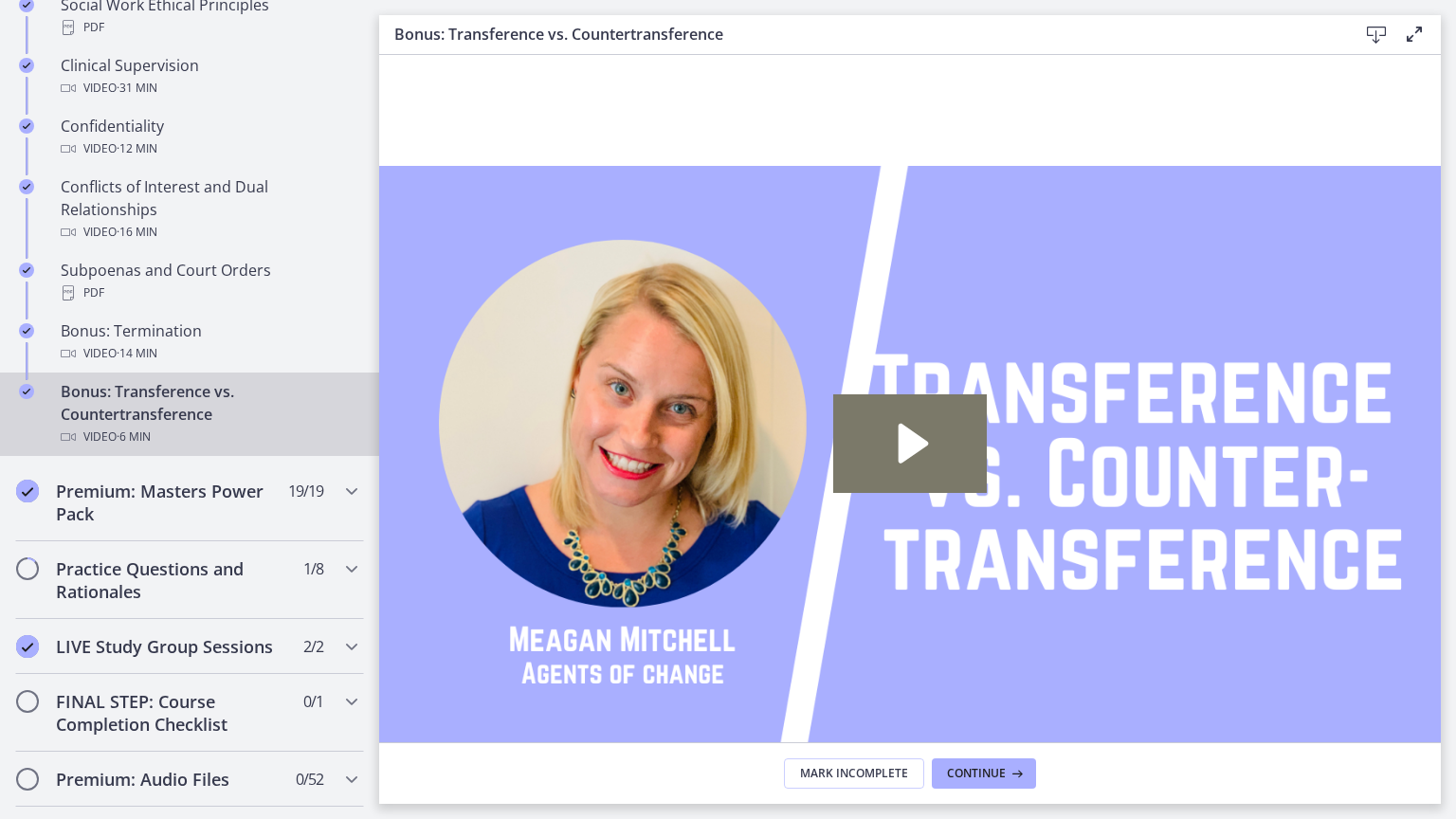 click 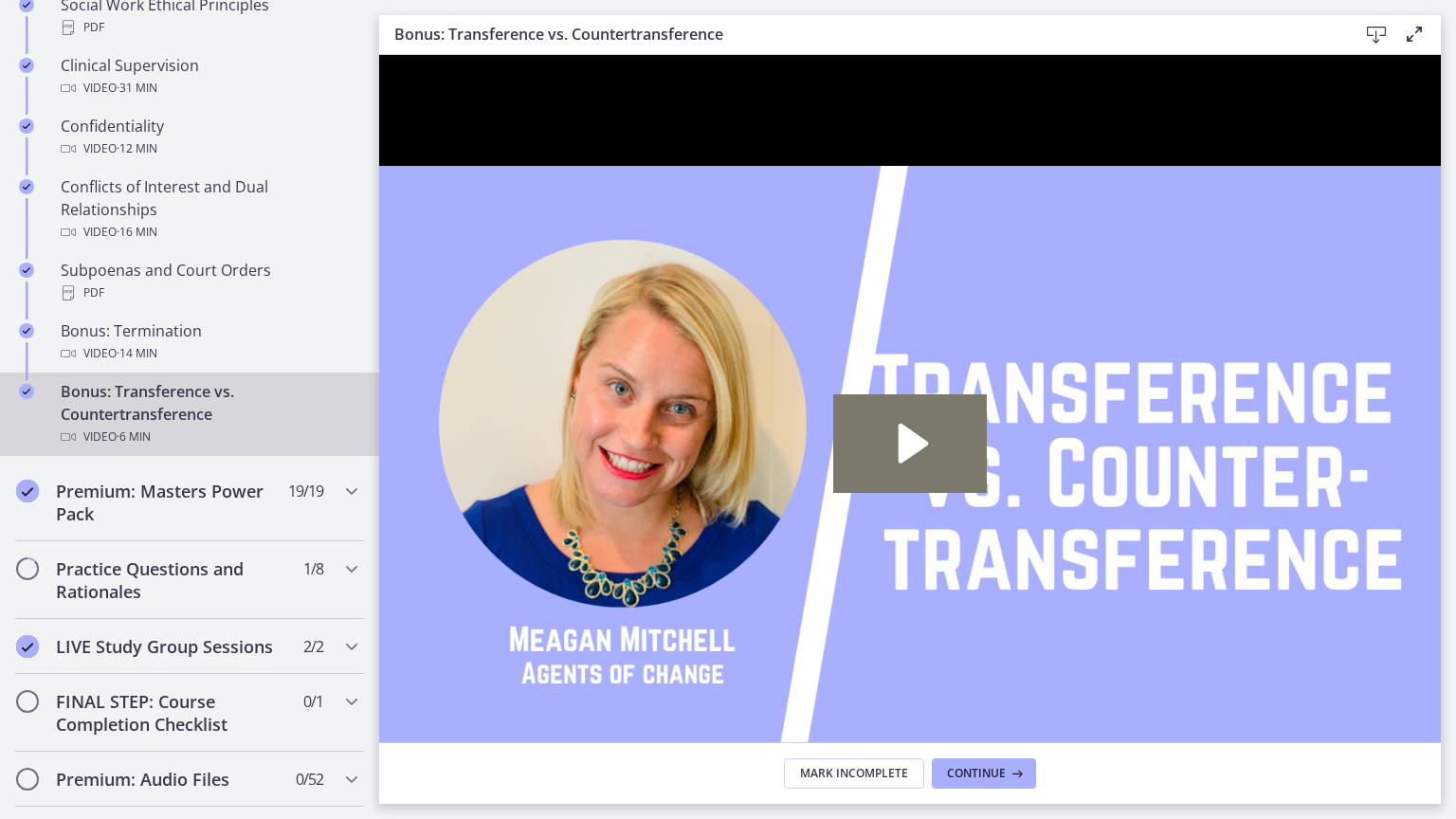 click 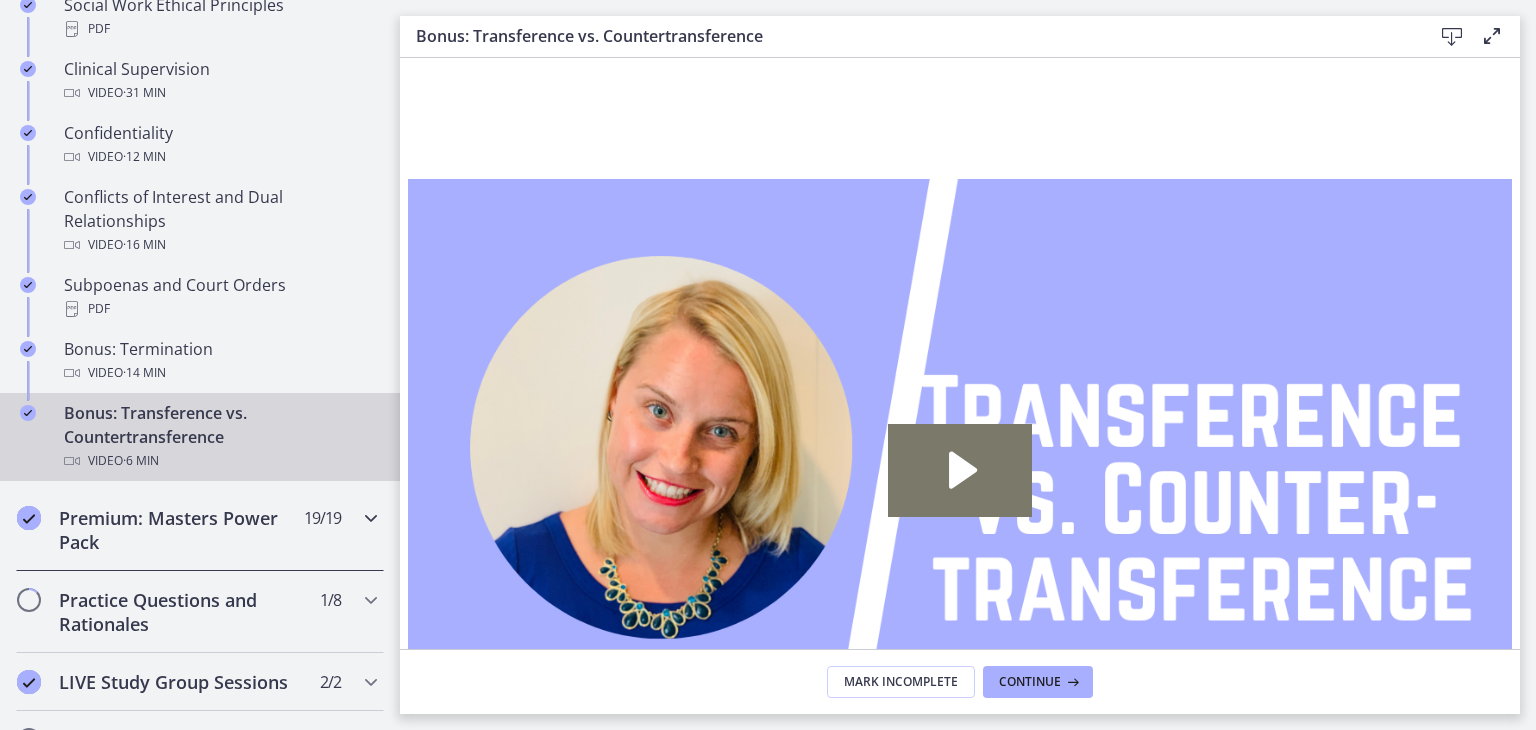 click at bounding box center [371, 518] 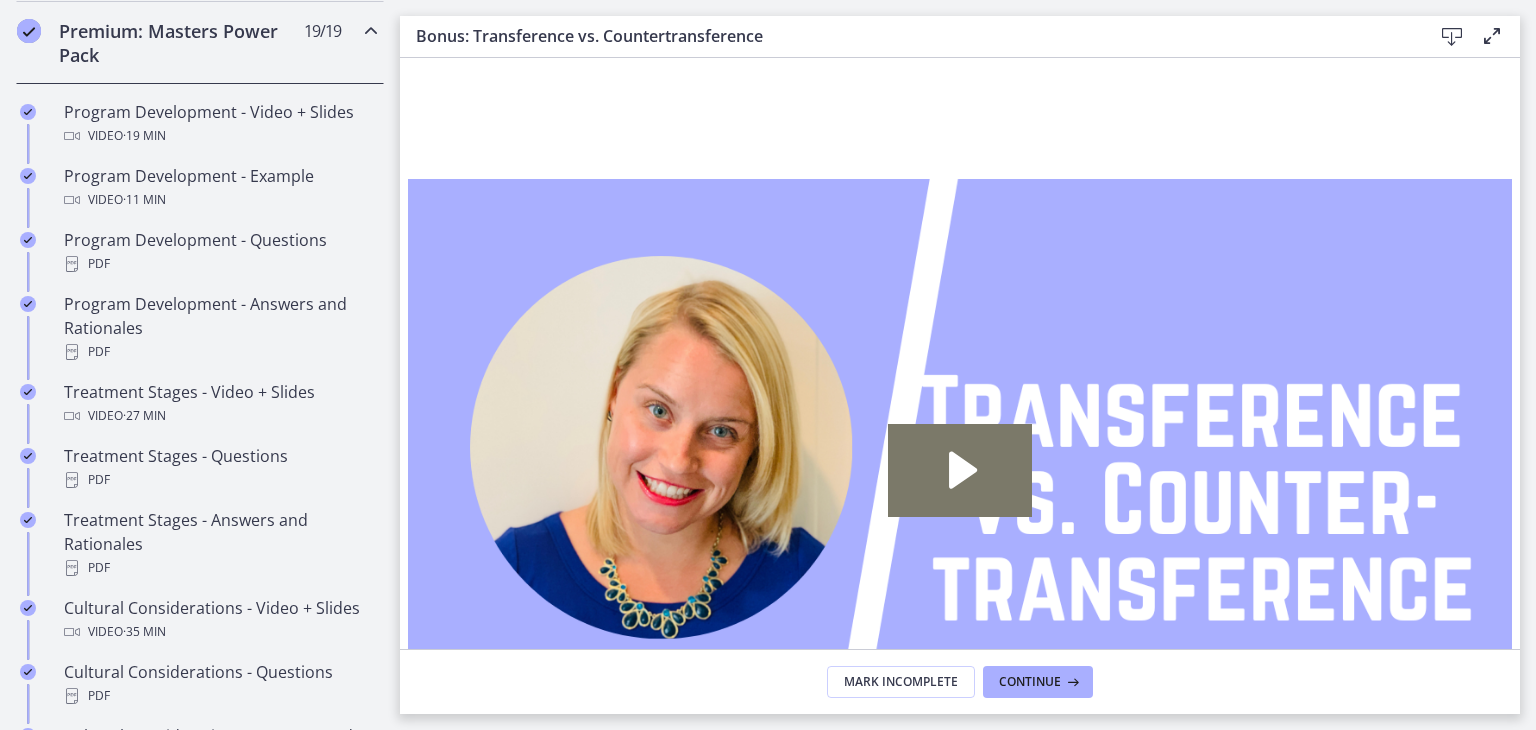 scroll, scrollTop: 960, scrollLeft: 0, axis: vertical 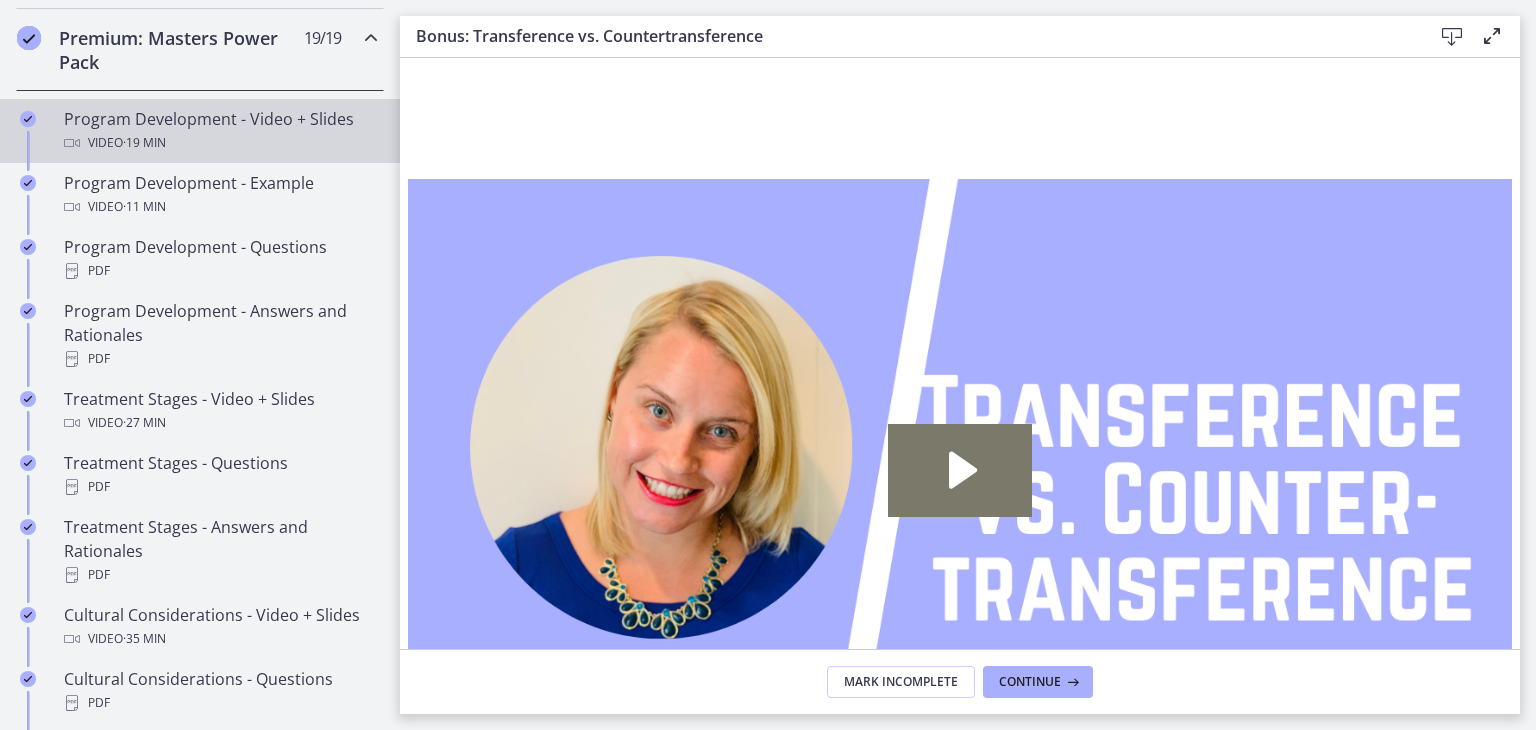 click on "Program Development - Video + Slides
Video
·  19 min" at bounding box center [220, 131] 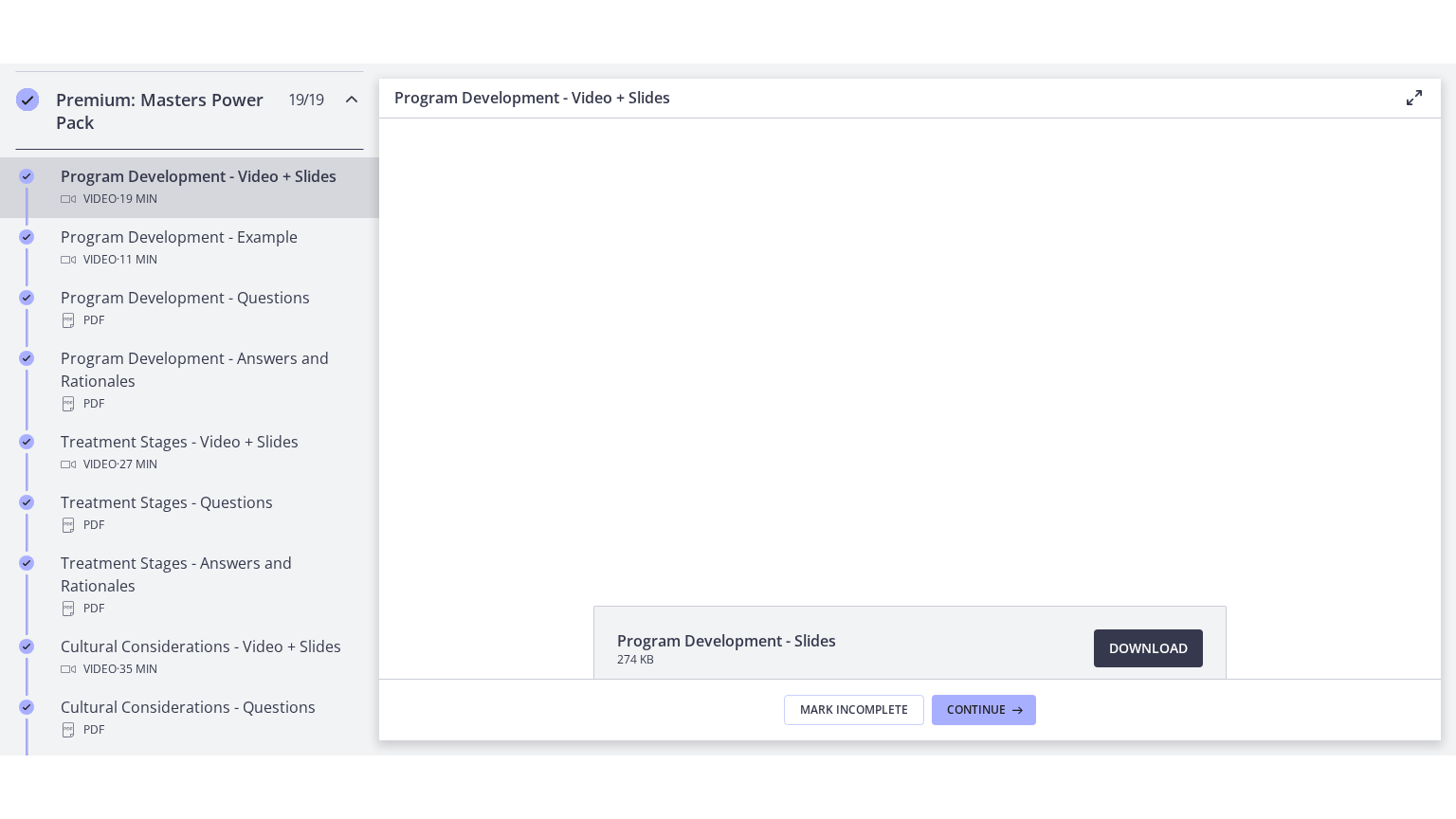 scroll, scrollTop: 0, scrollLeft: 0, axis: both 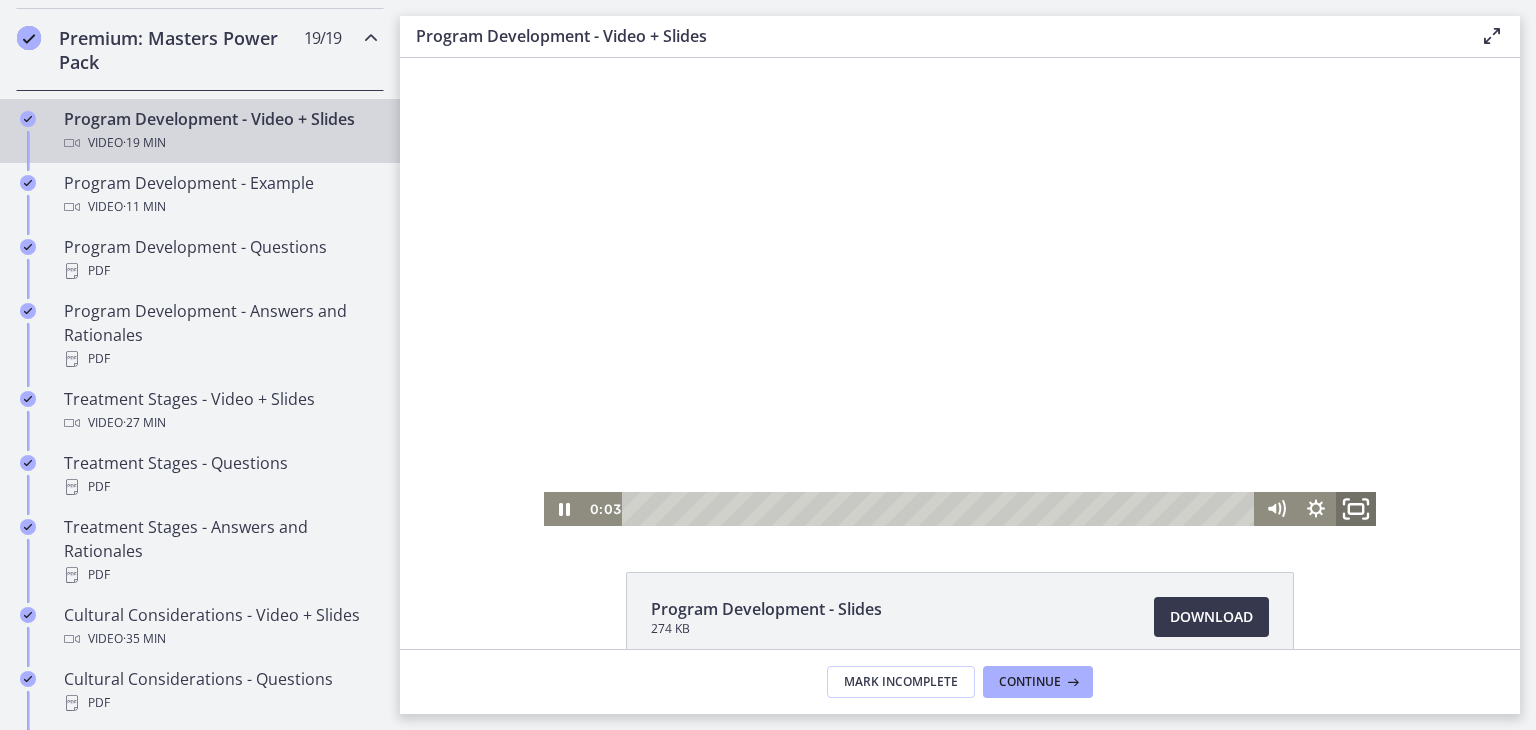 click 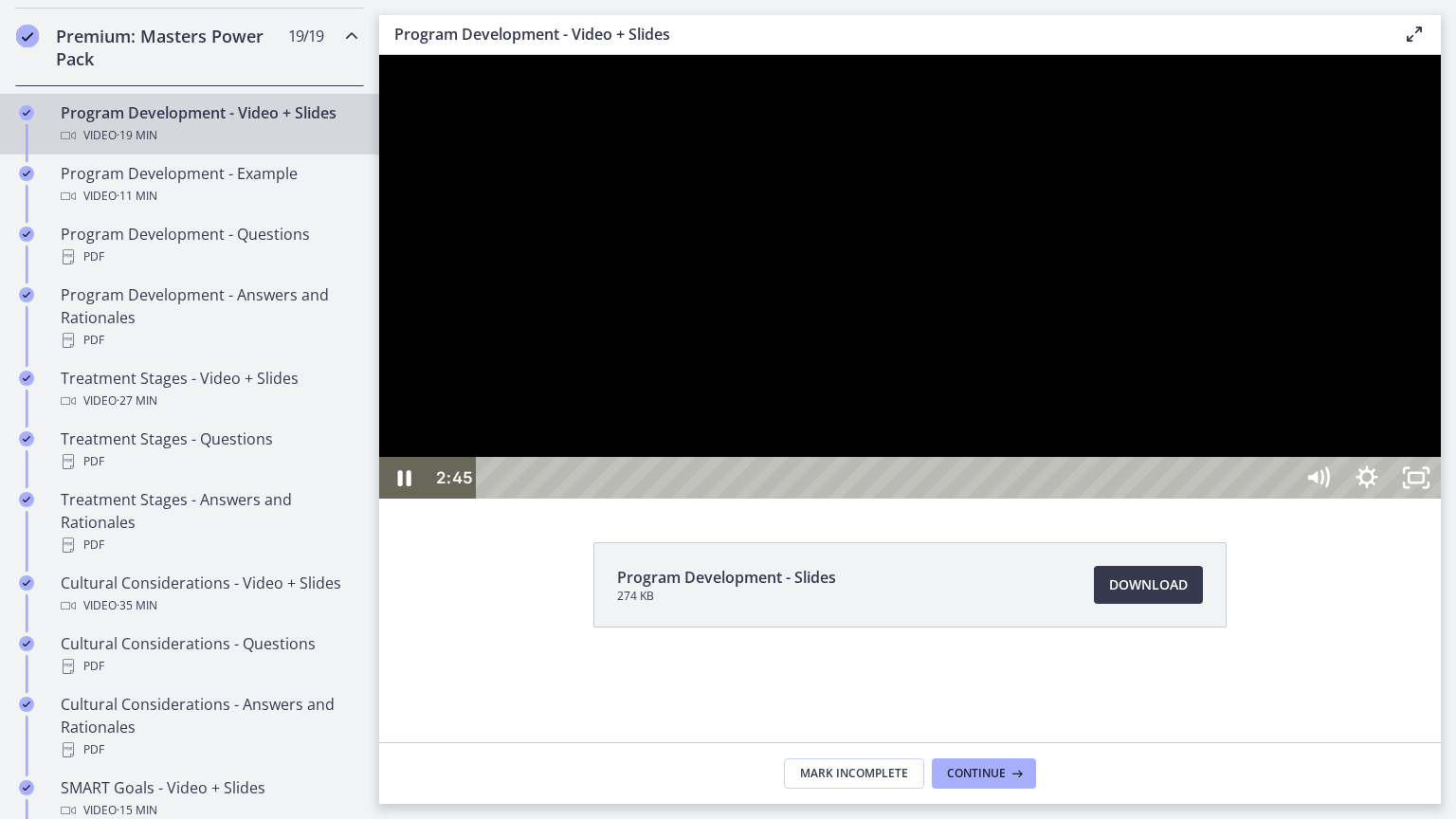 click at bounding box center (887, 478) 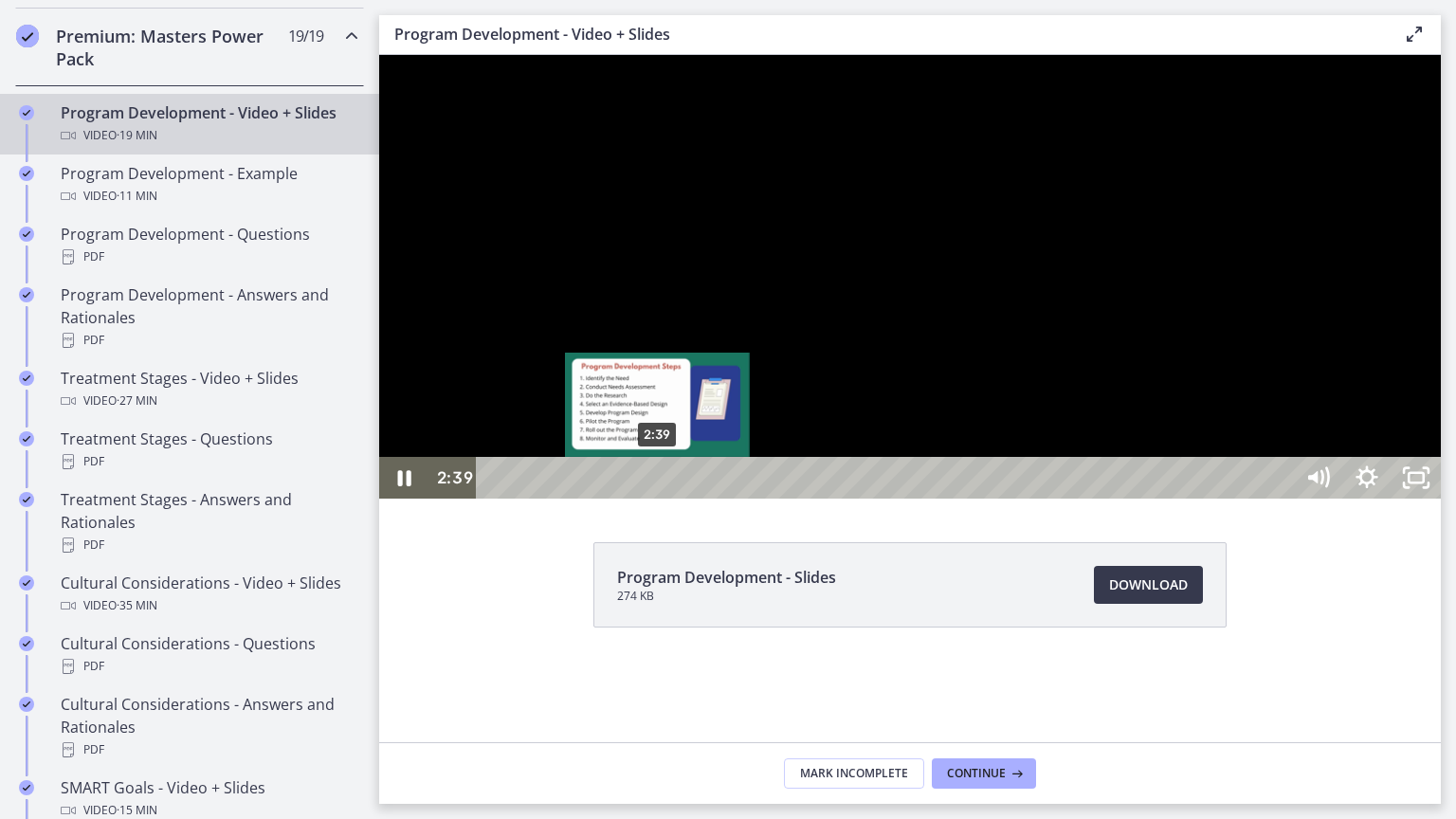 click on "2:39" at bounding box center (887, 478) 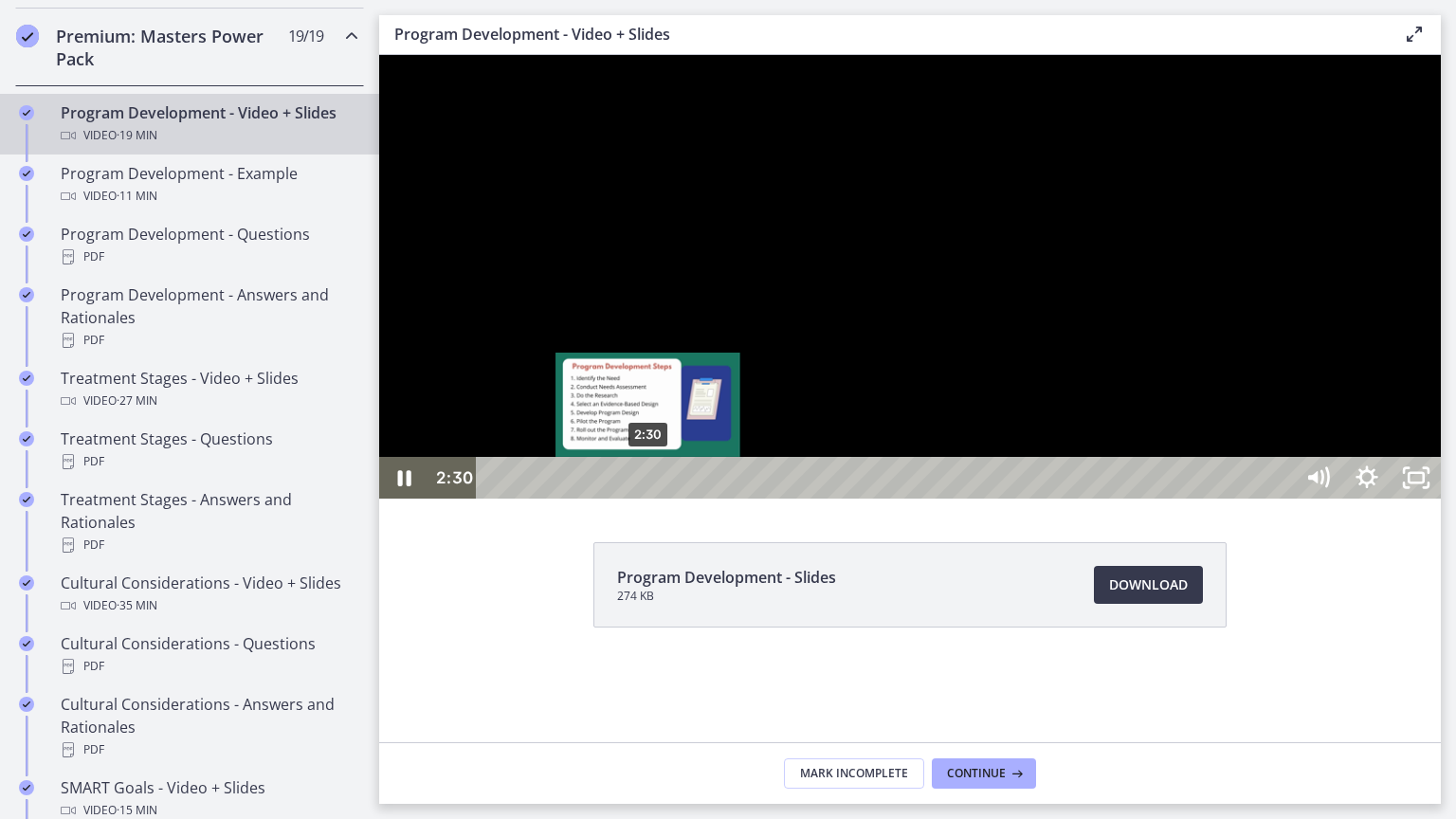 click on "2:30" at bounding box center (887, 478) 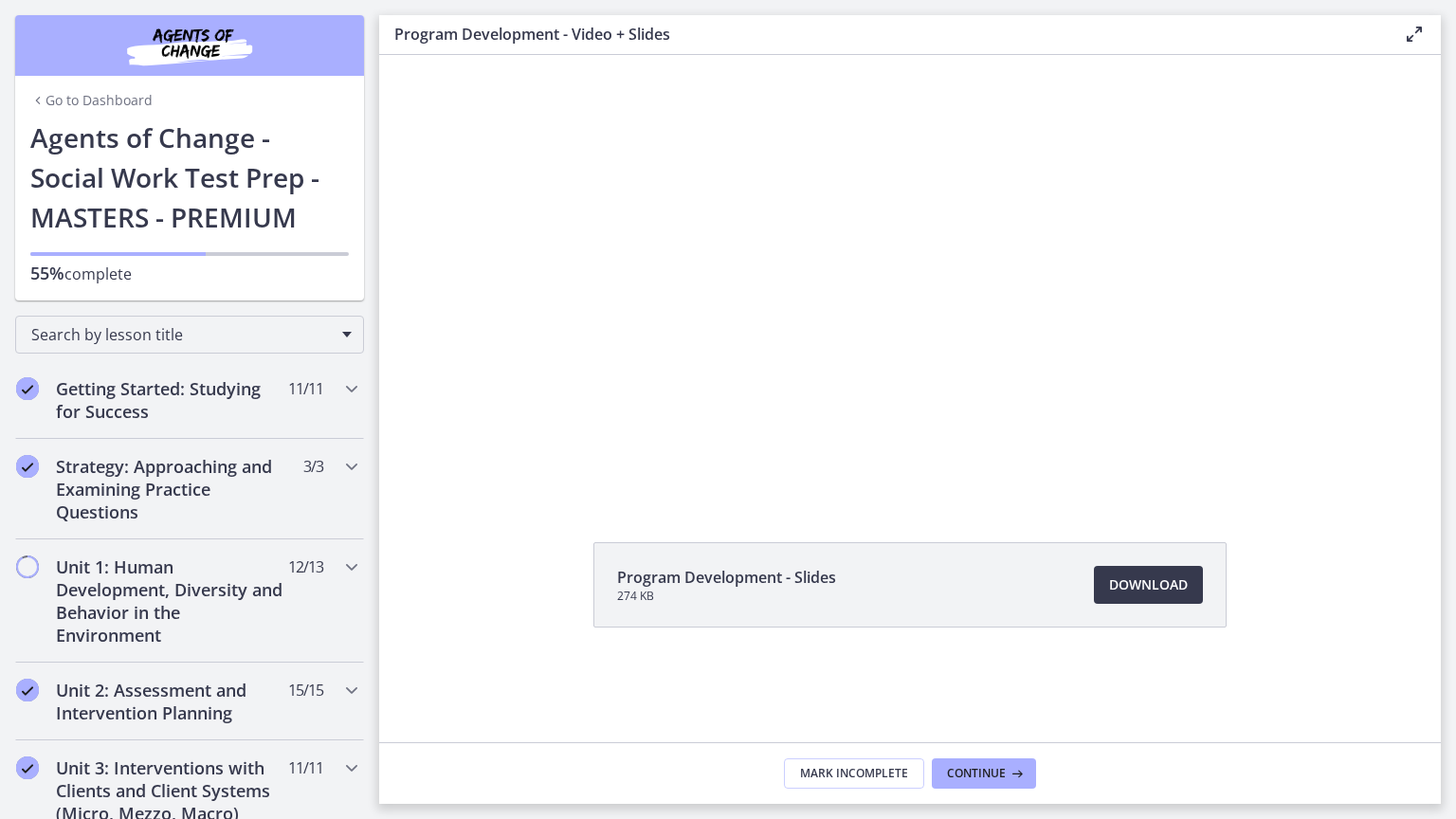 scroll, scrollTop: 0, scrollLeft: 0, axis: both 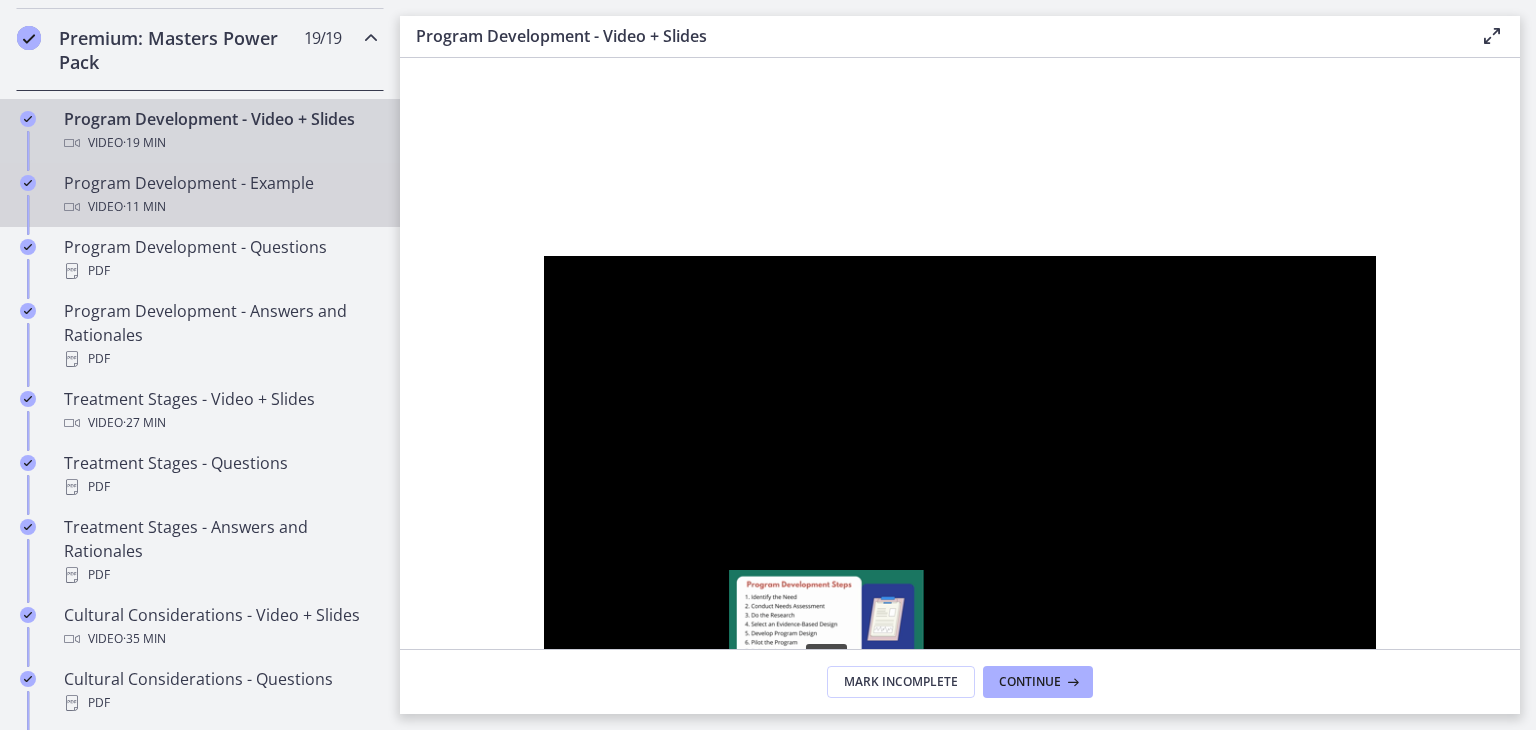 click on "Program Development - Example
Video
·  11 min" at bounding box center [220, 195] 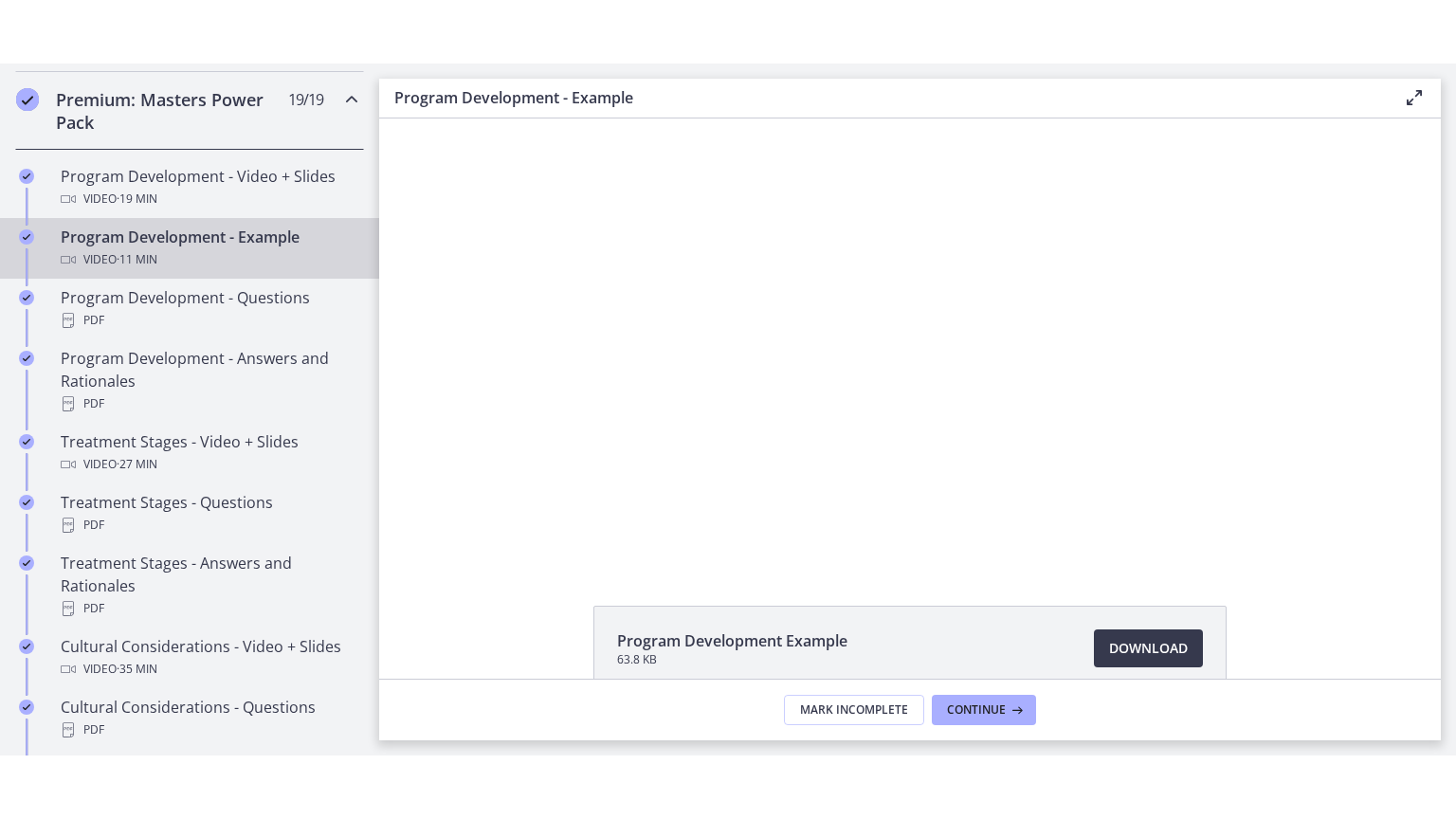 scroll, scrollTop: 0, scrollLeft: 0, axis: both 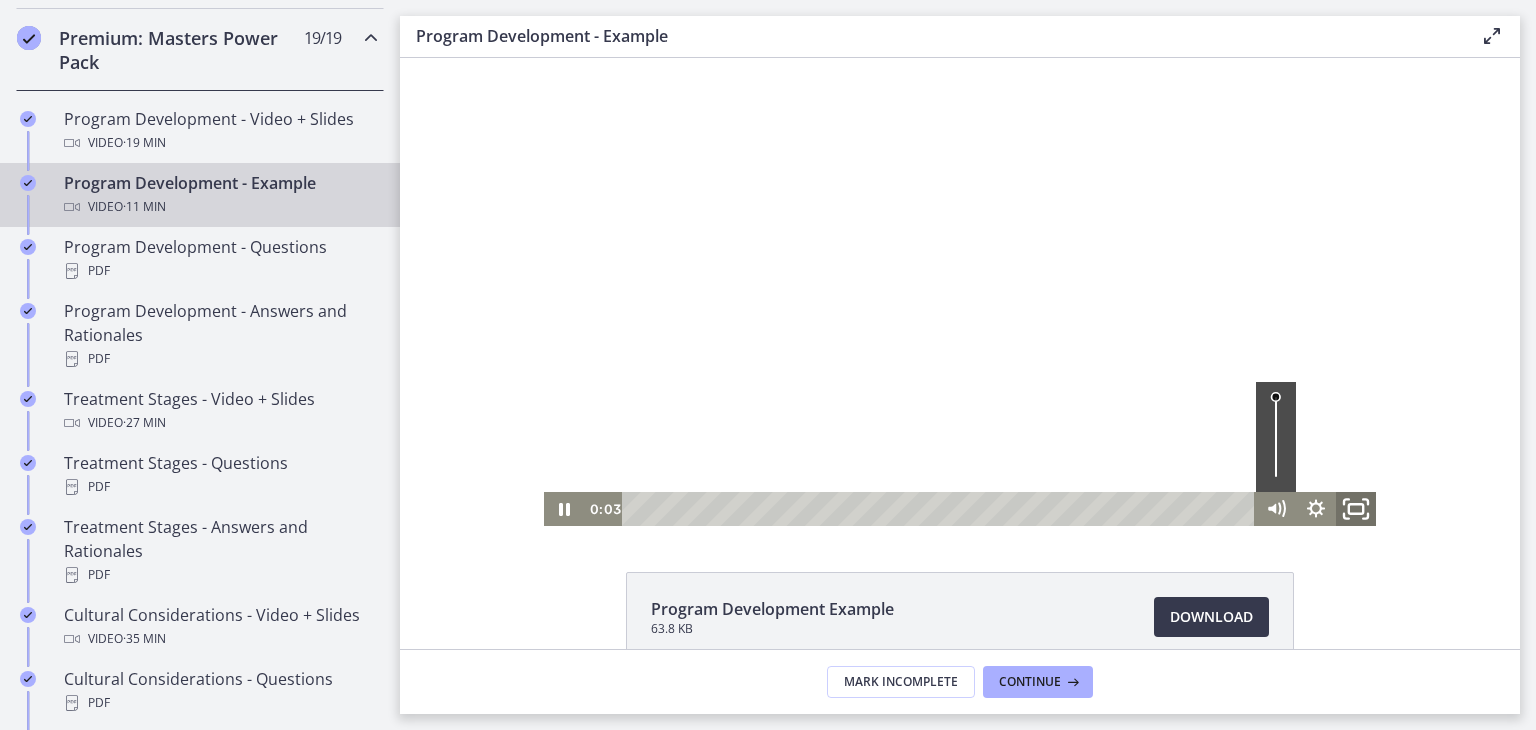 click 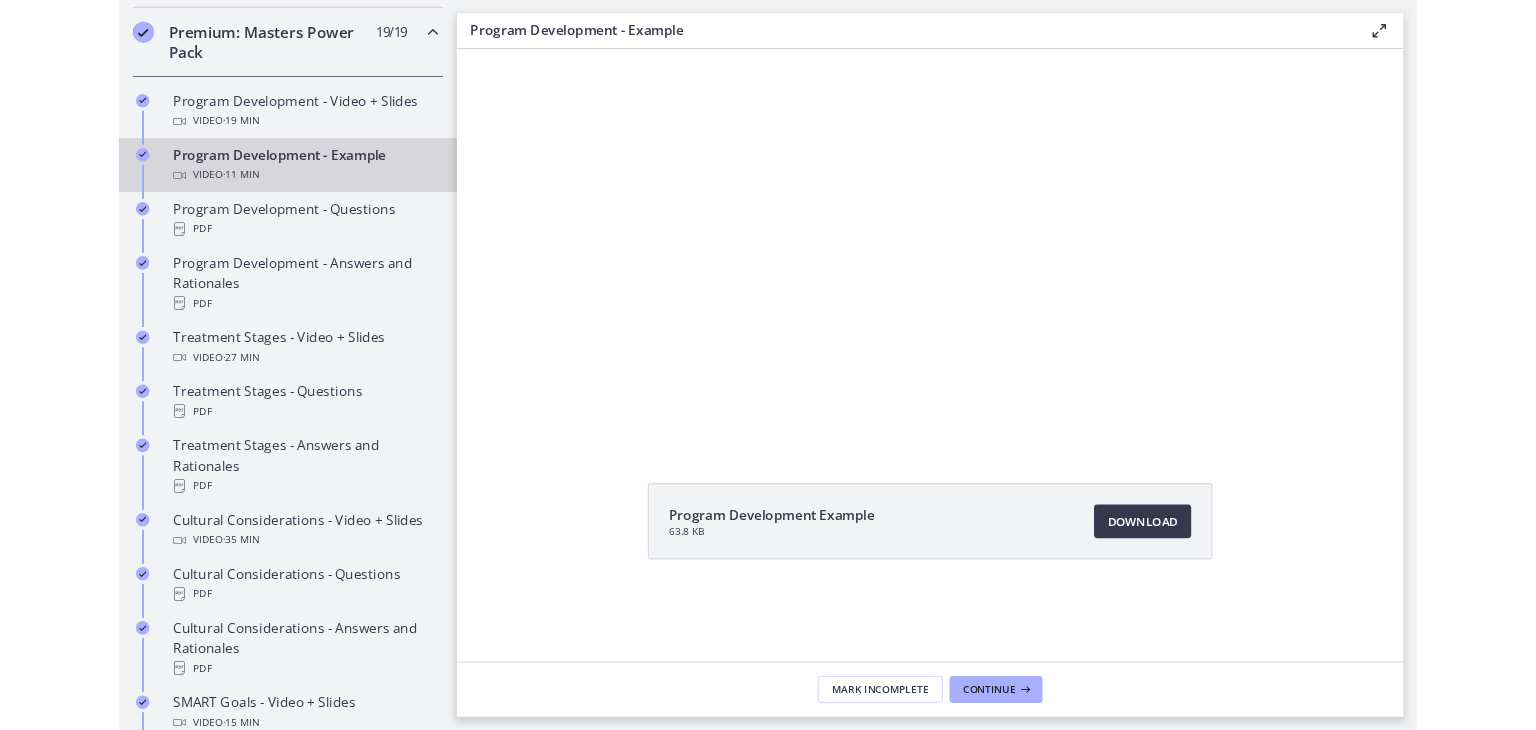 scroll, scrollTop: 0, scrollLeft: 0, axis: both 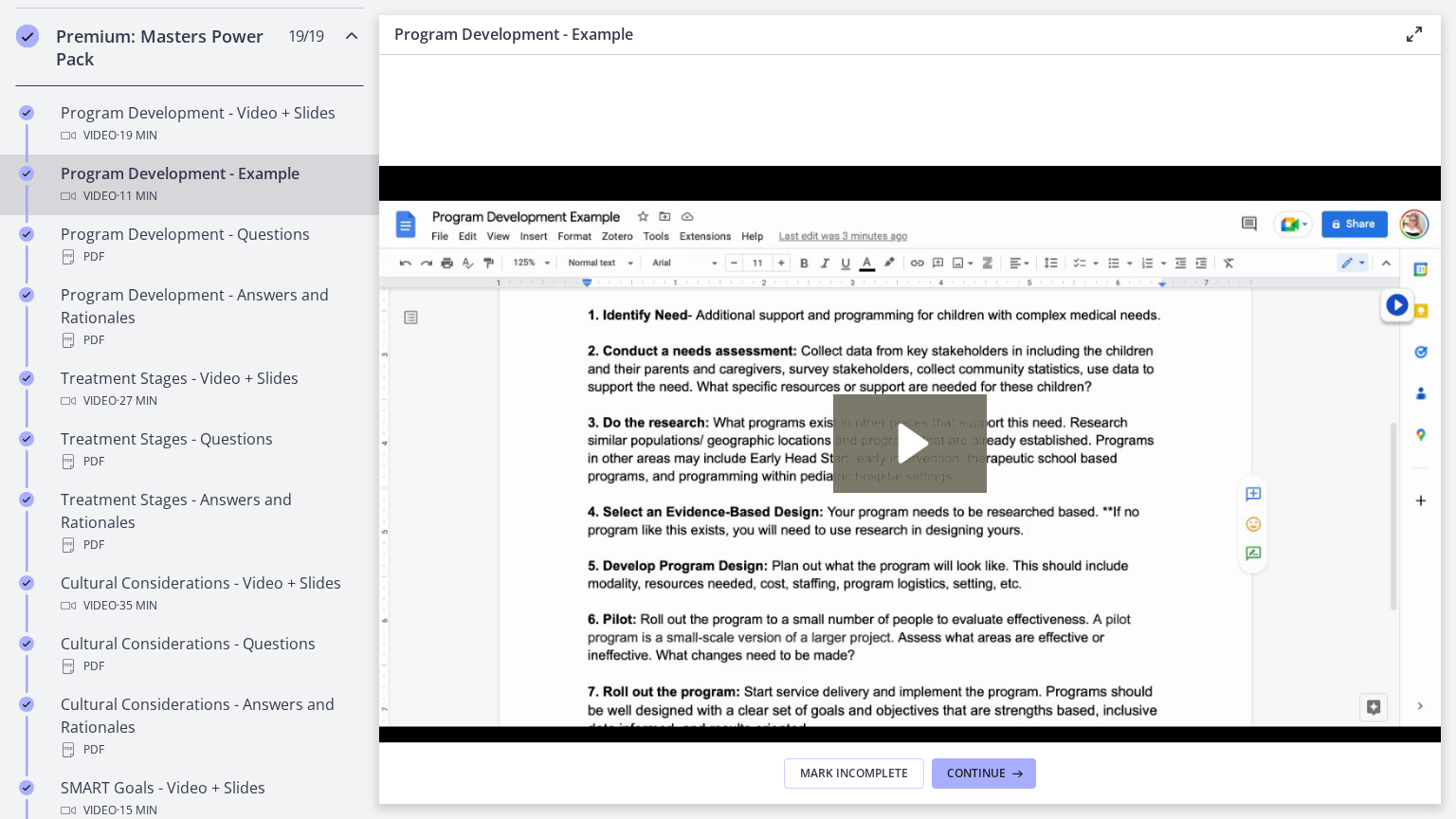 click 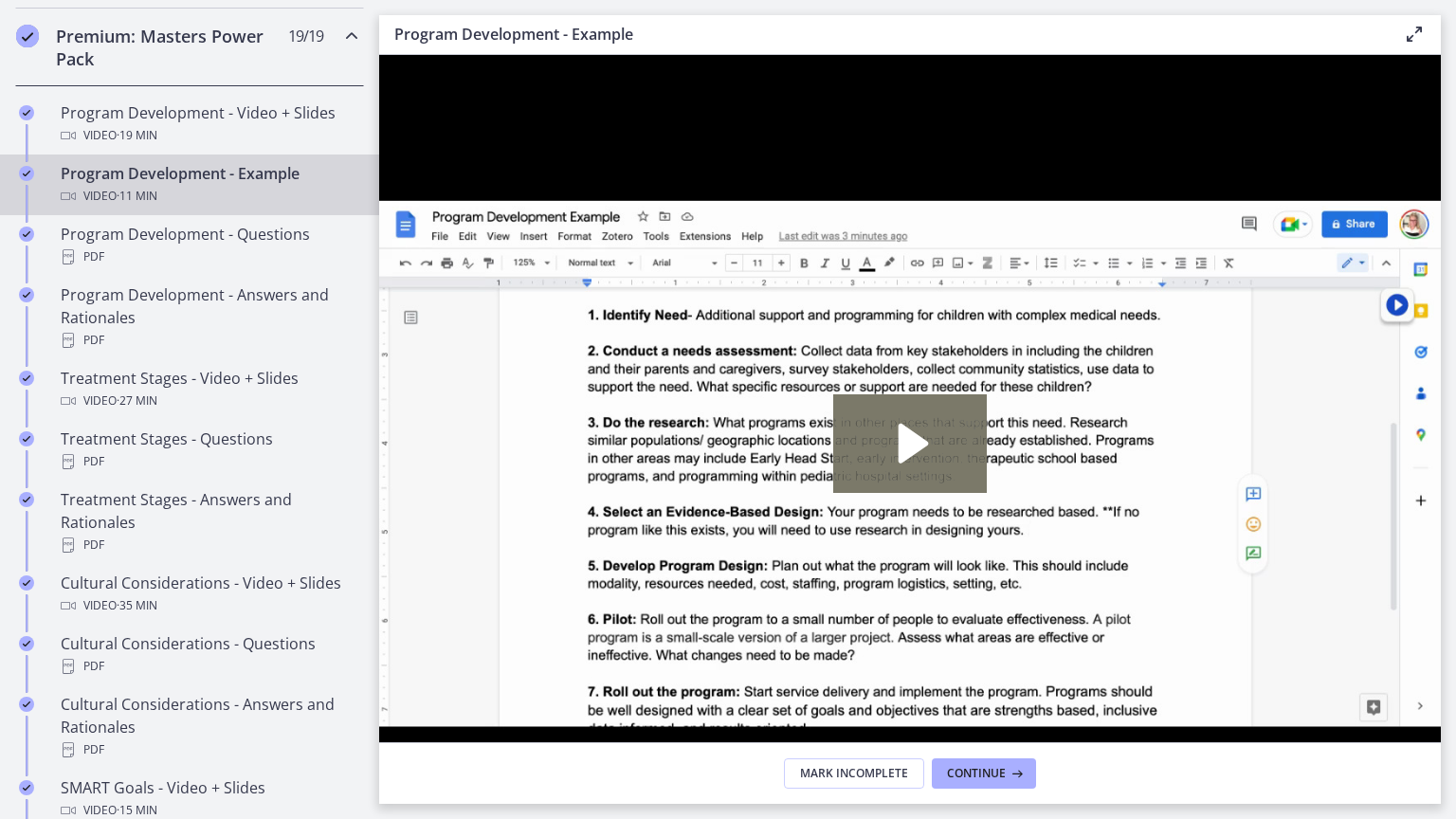 click 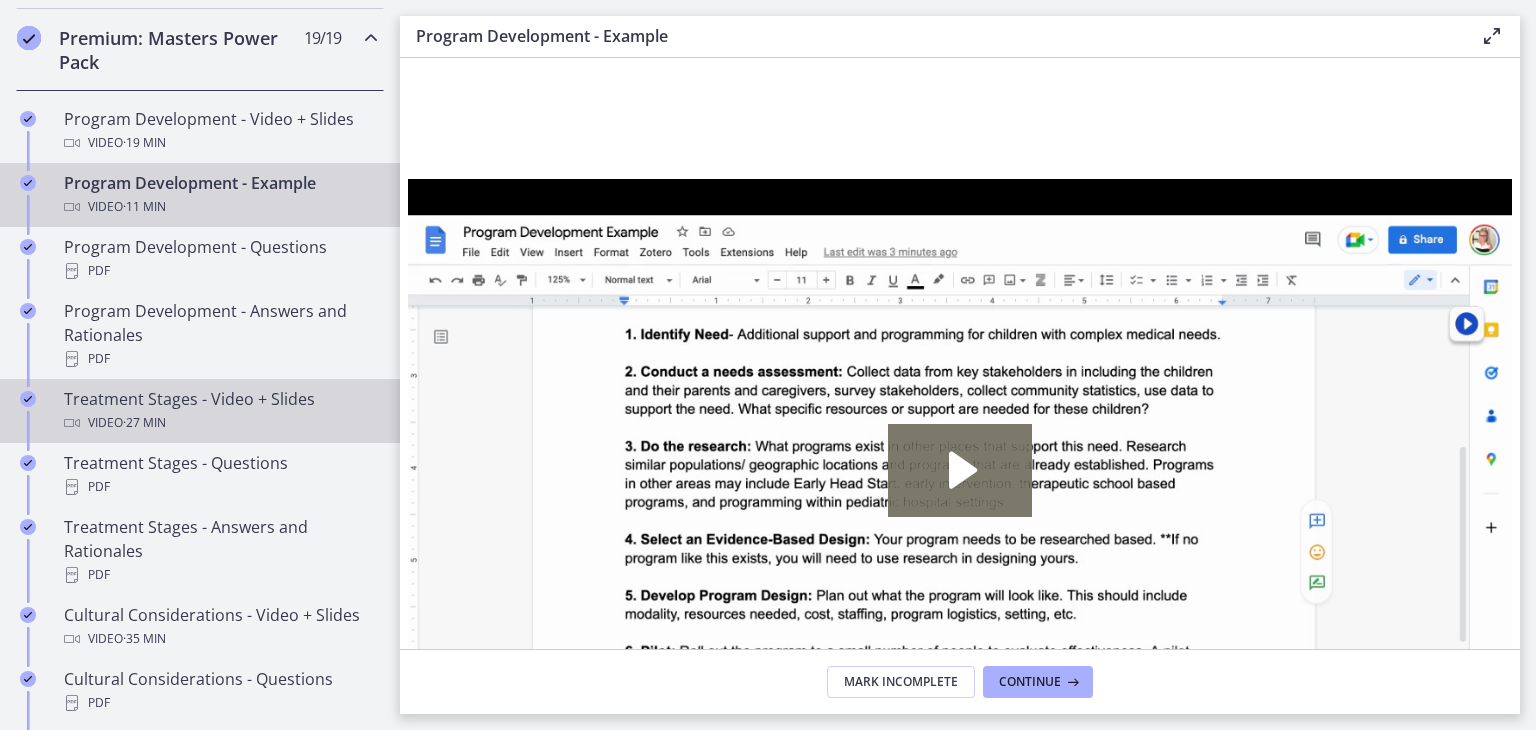 click on "Treatment Stages - Video + Slides
Video
·  27 min" at bounding box center [220, 411] 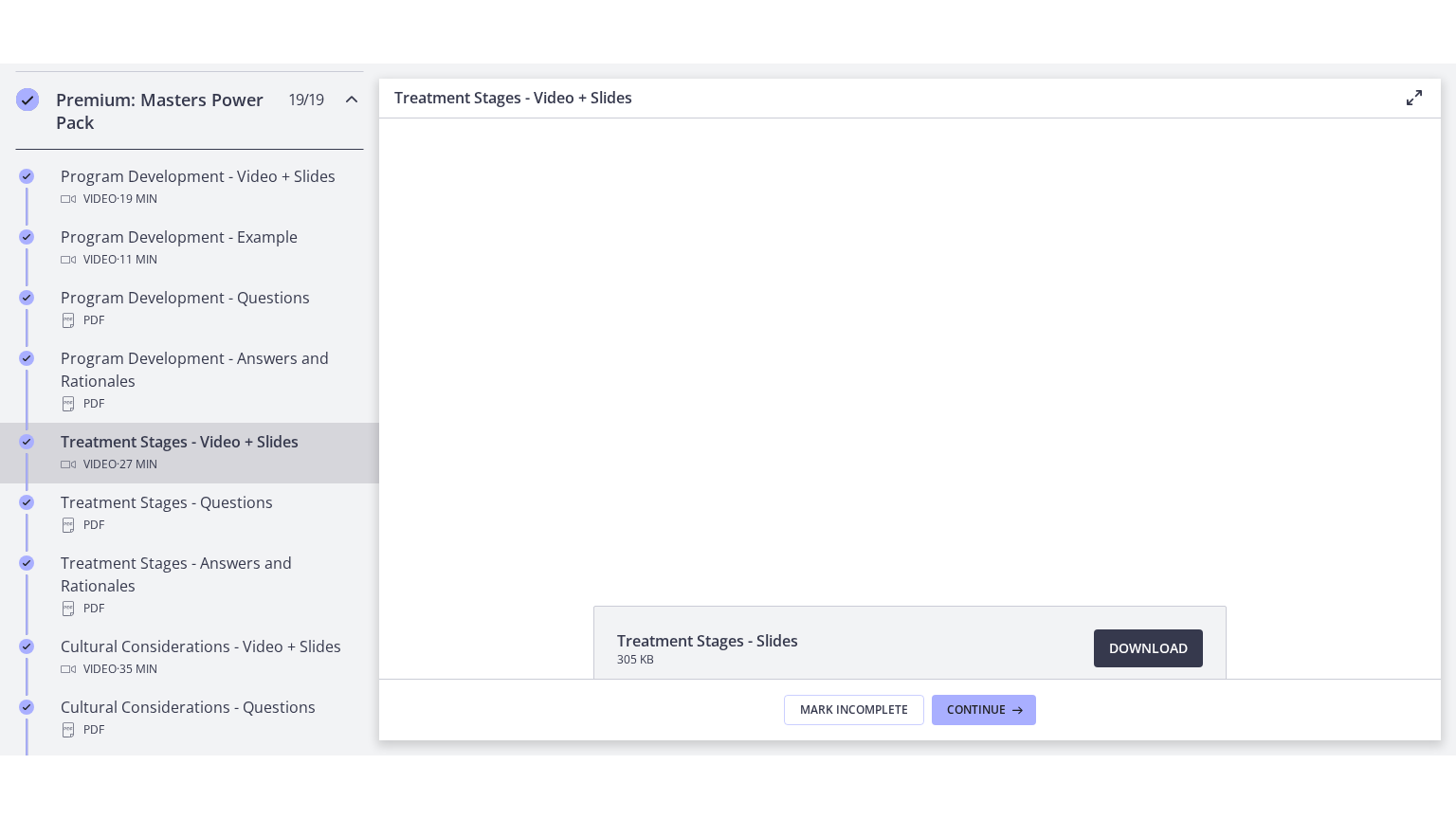 scroll, scrollTop: 0, scrollLeft: 0, axis: both 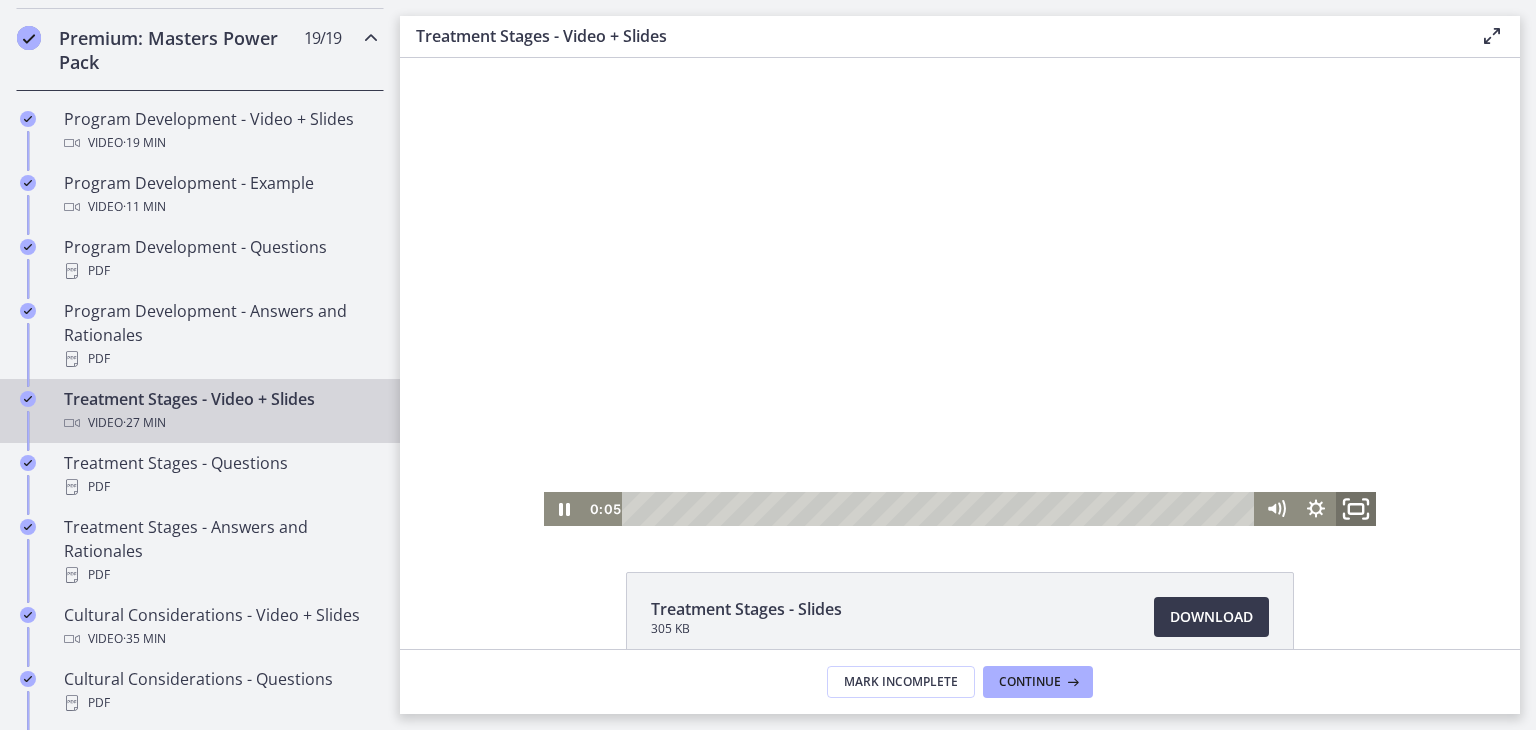 click 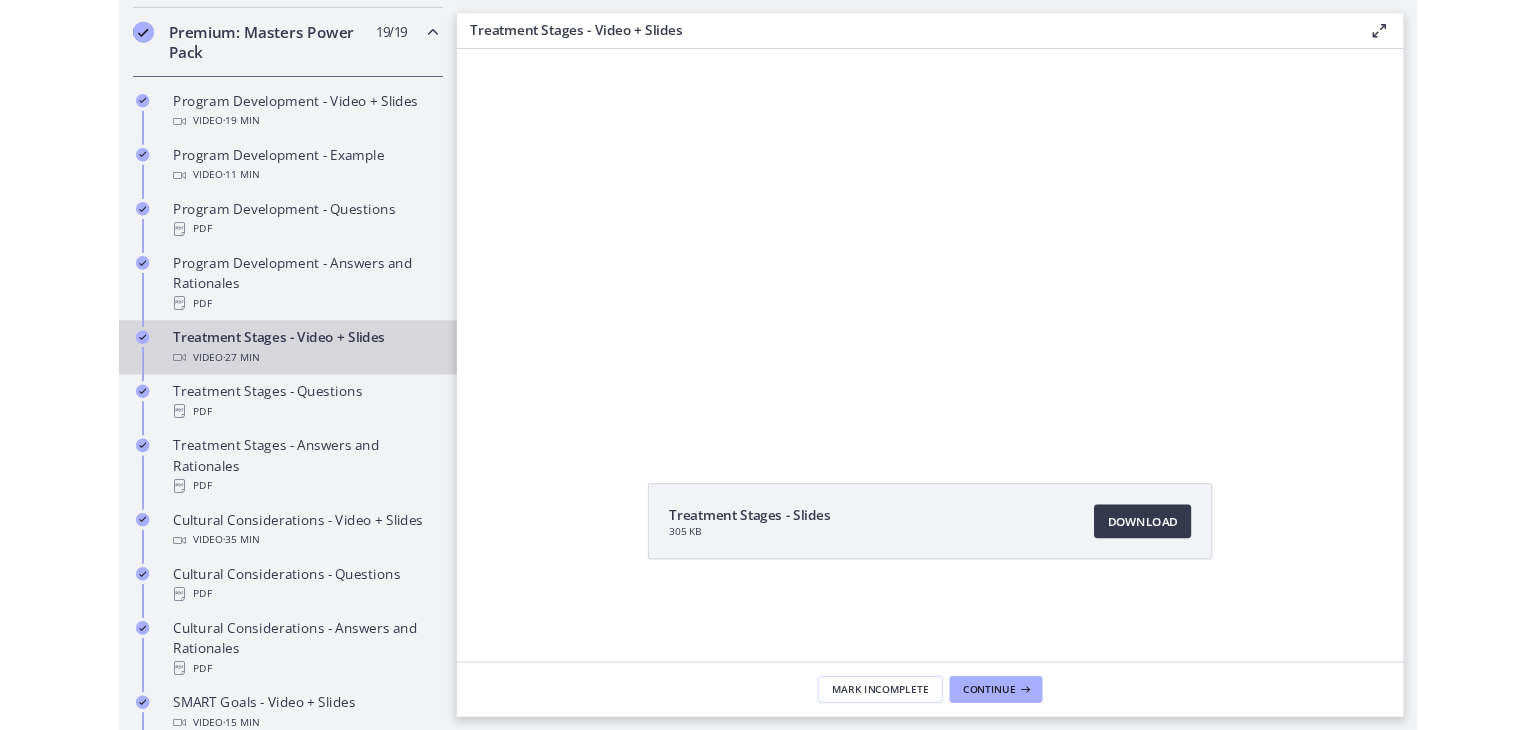 scroll, scrollTop: 0, scrollLeft: 0, axis: both 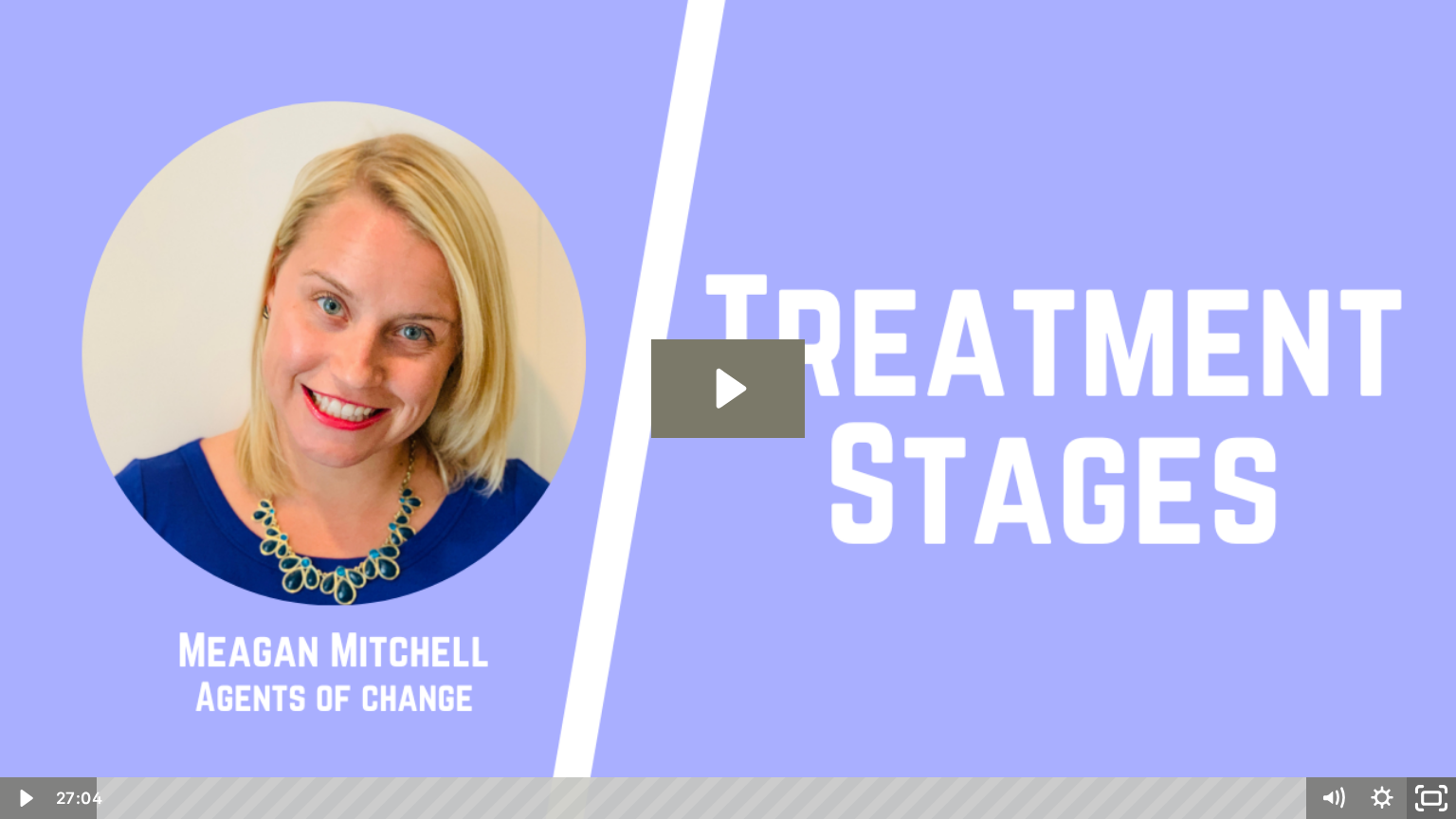 click 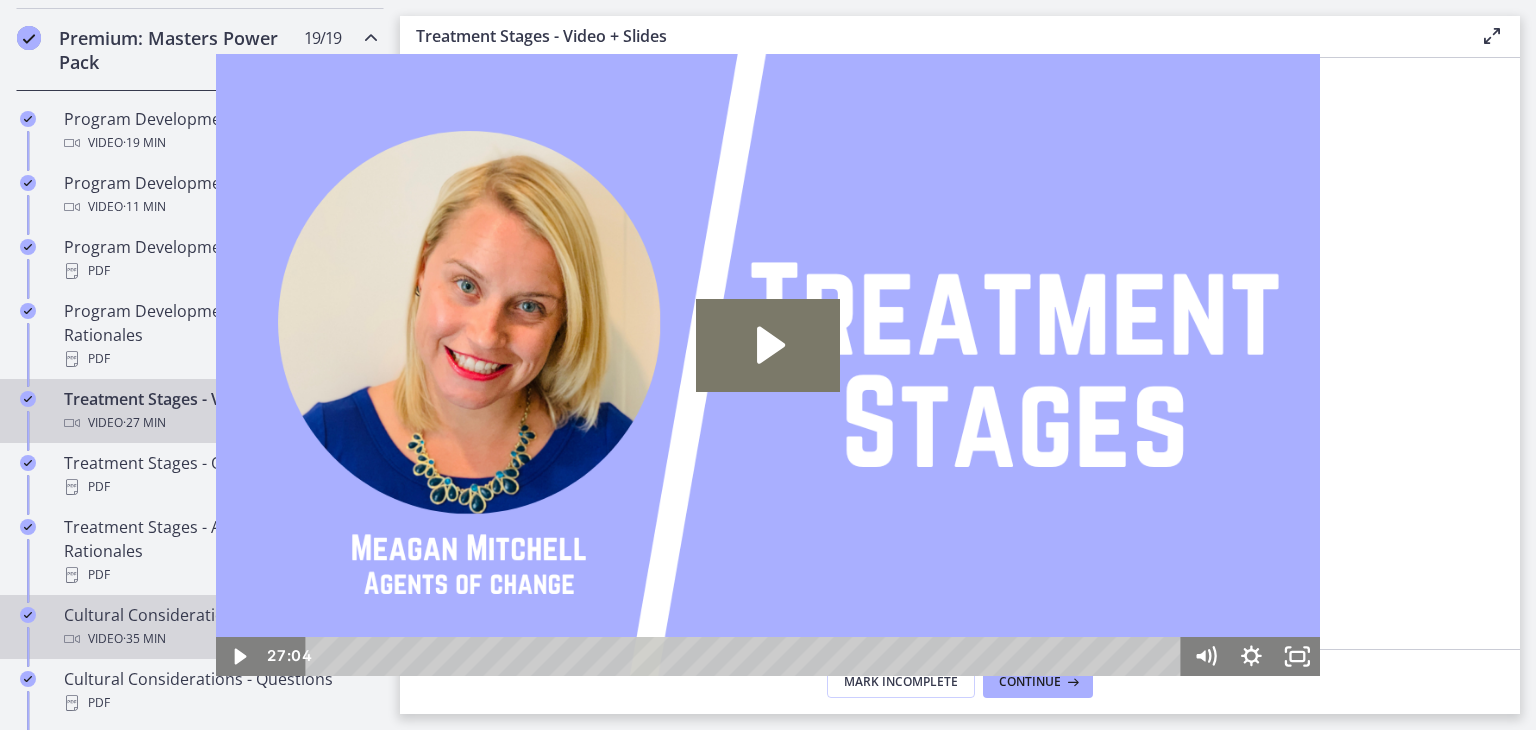 click on "Cultural Considerations - Video + Slides
Video
·  35 min" at bounding box center [220, 627] 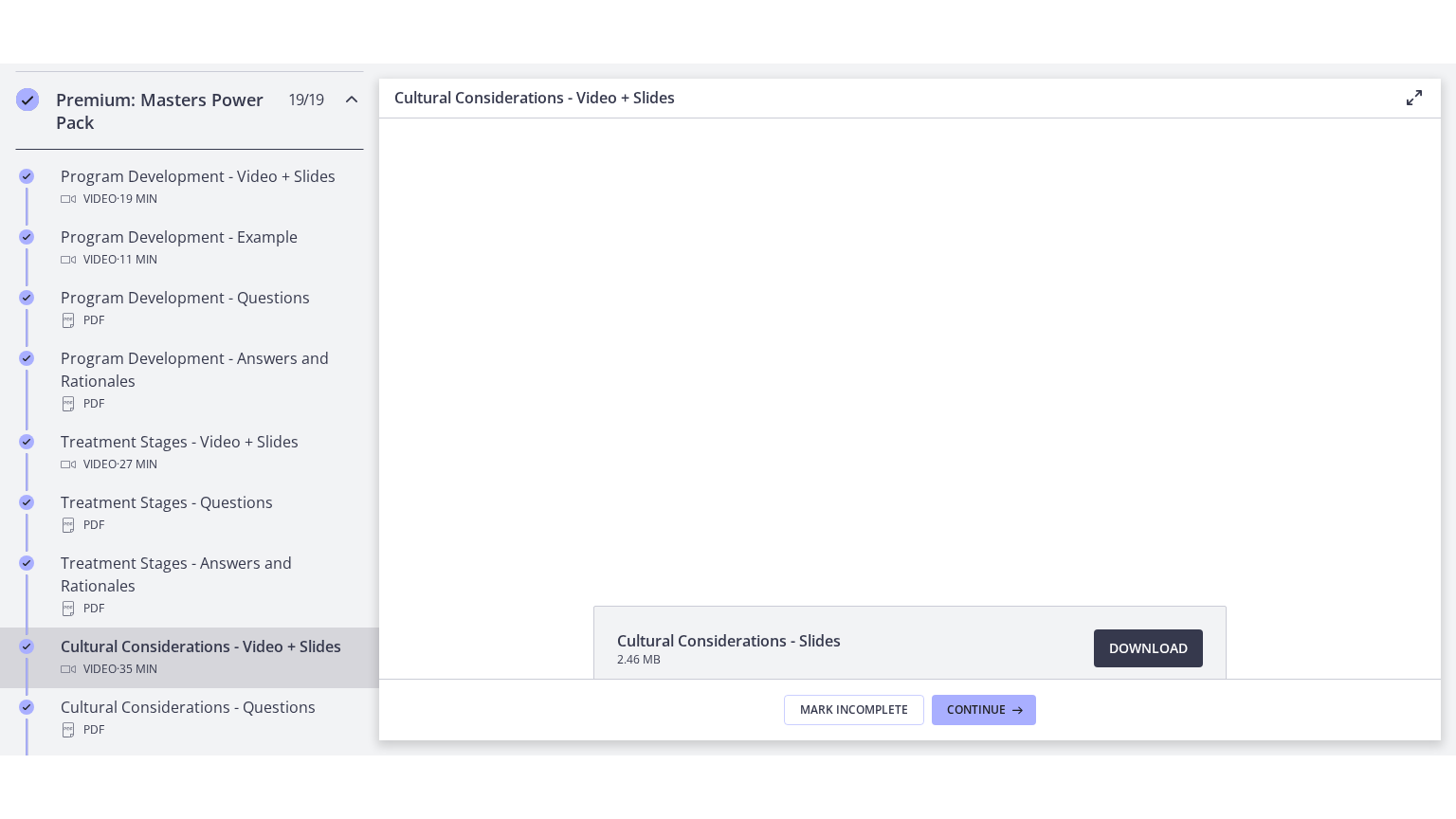 scroll, scrollTop: 0, scrollLeft: 0, axis: both 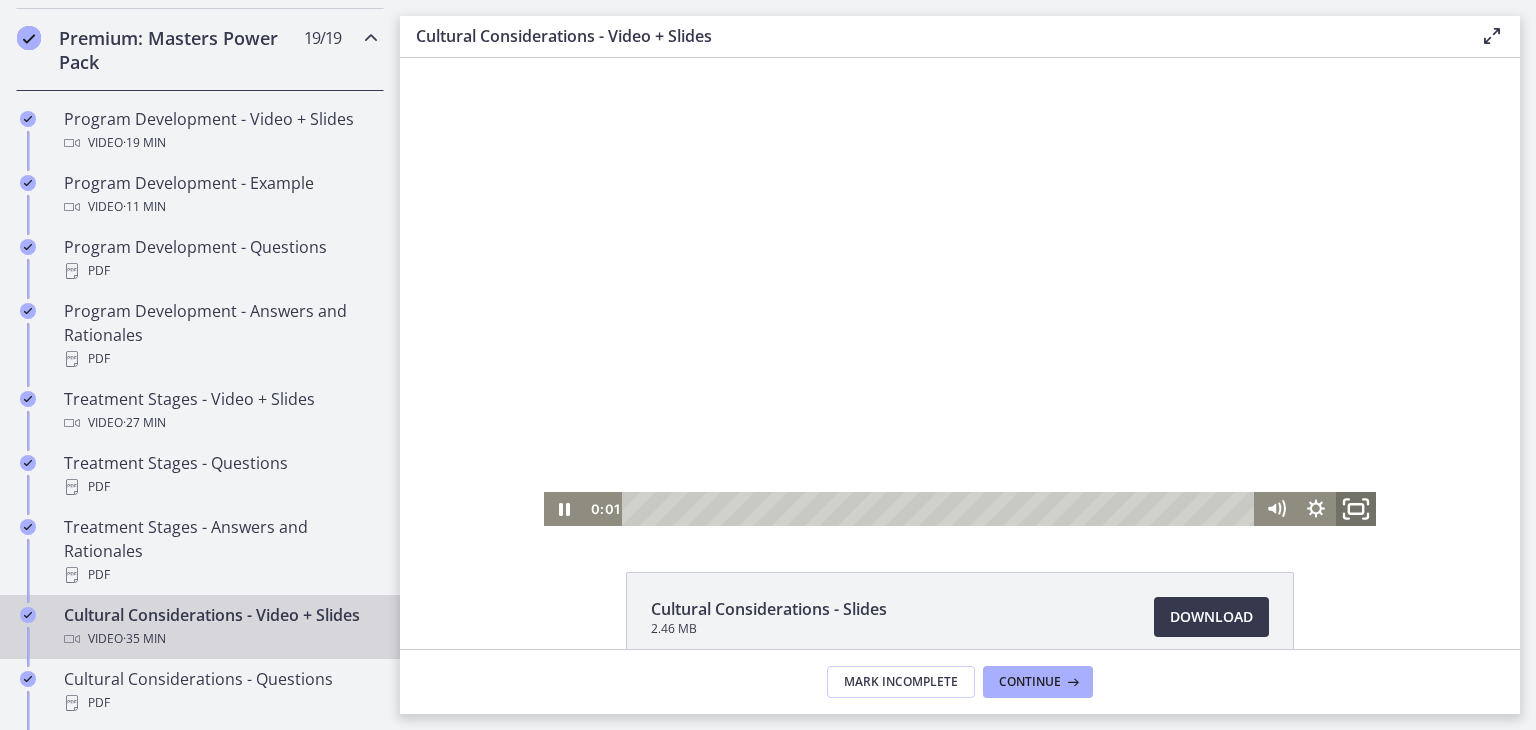 click 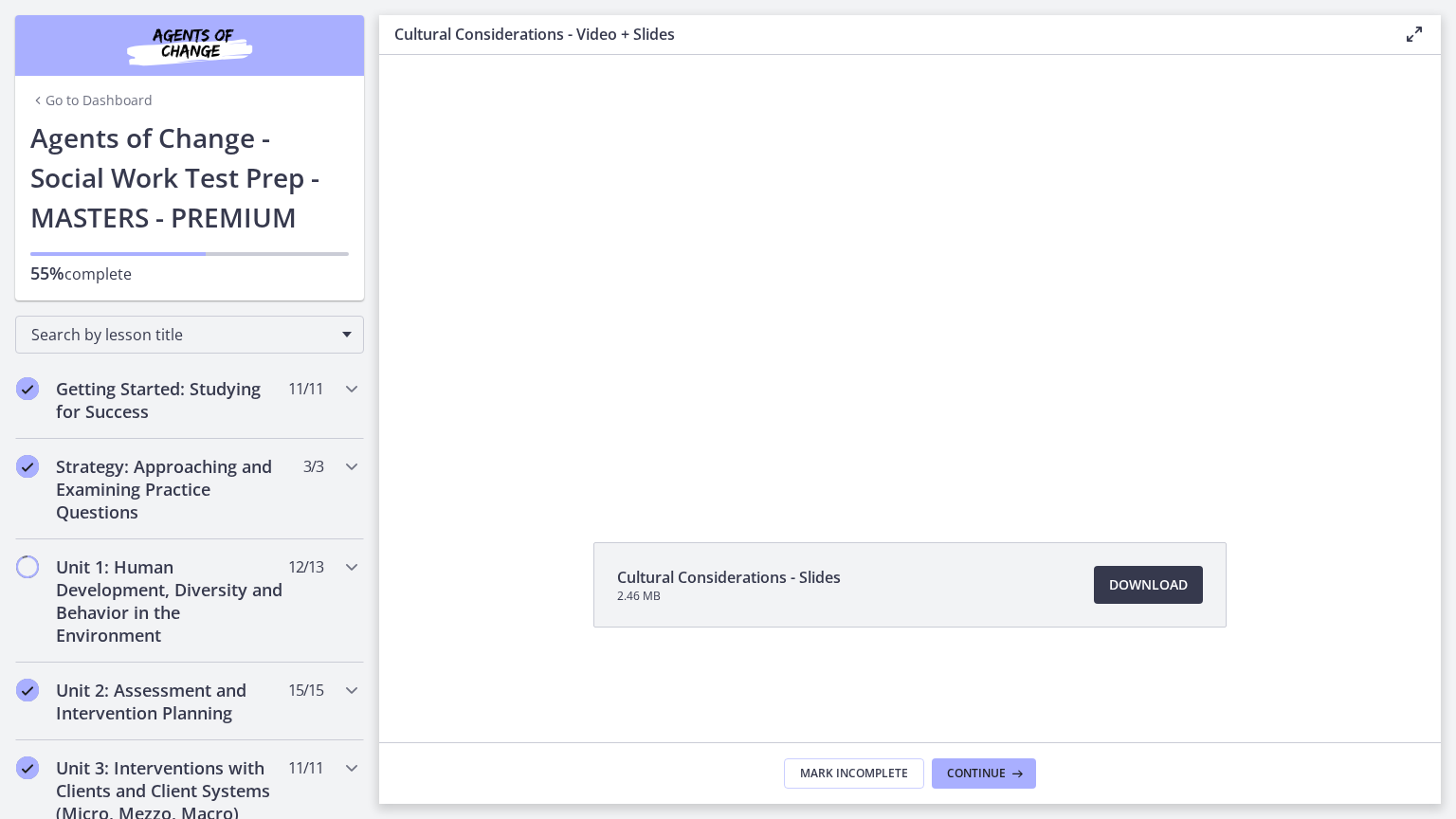 scroll, scrollTop: 0, scrollLeft: 0, axis: both 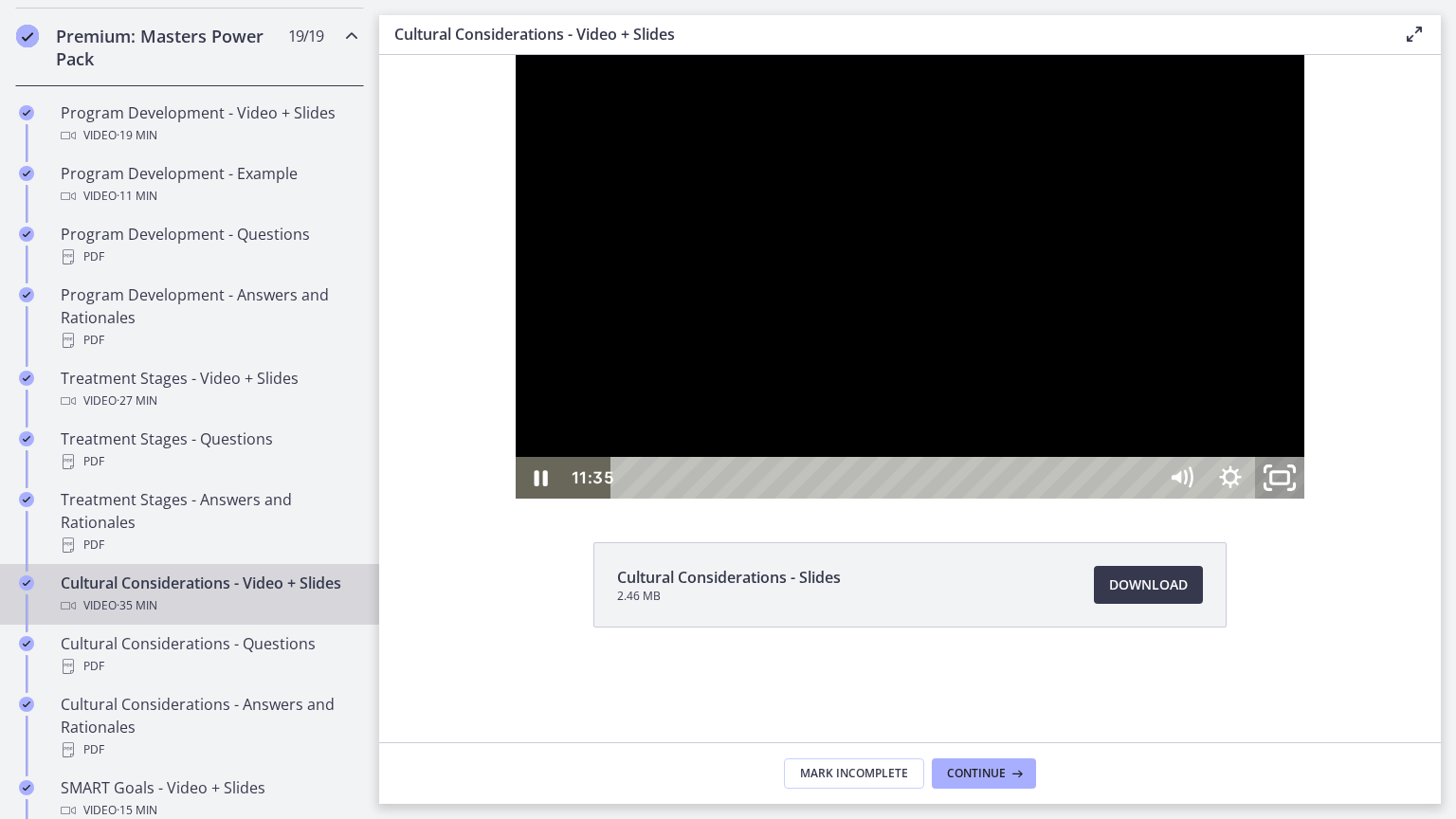 click 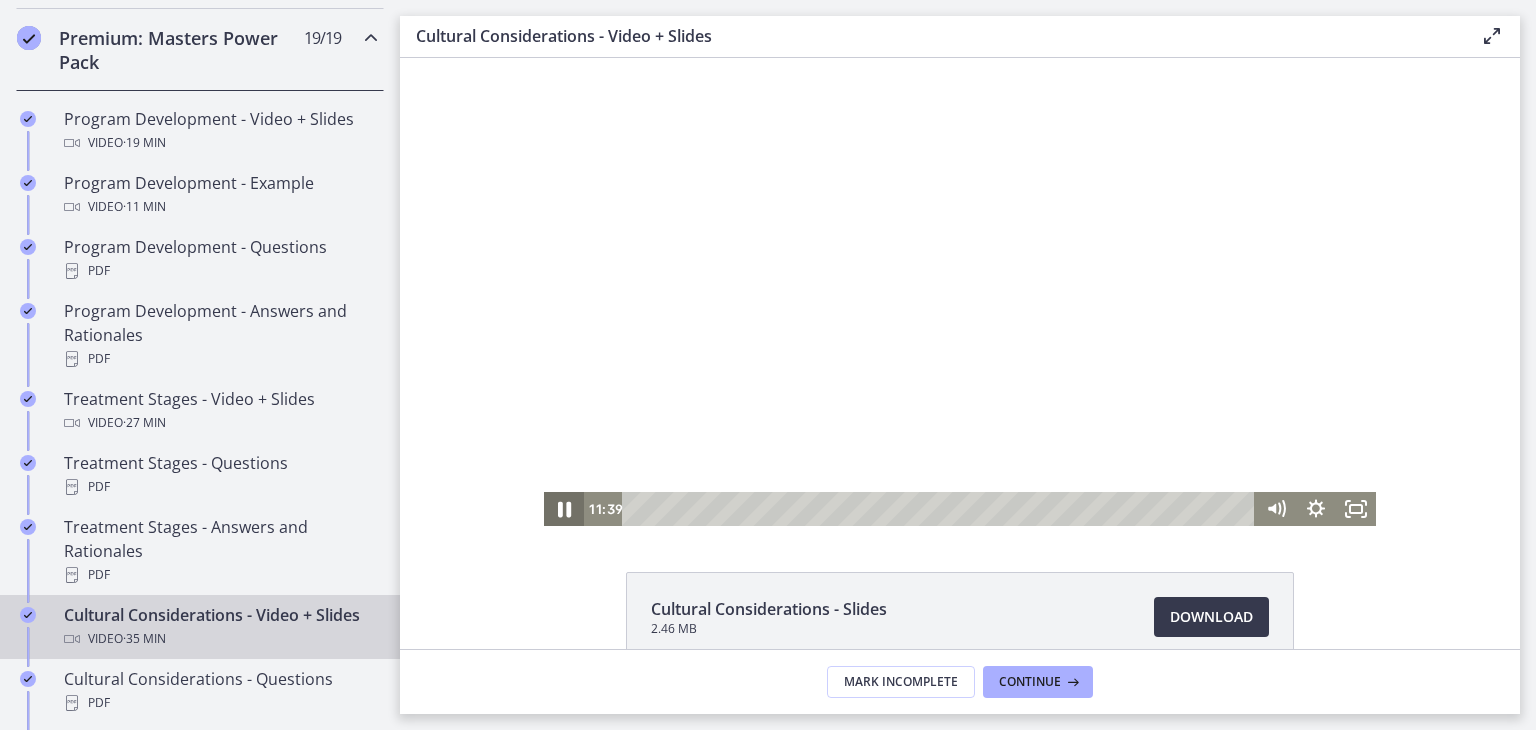 click 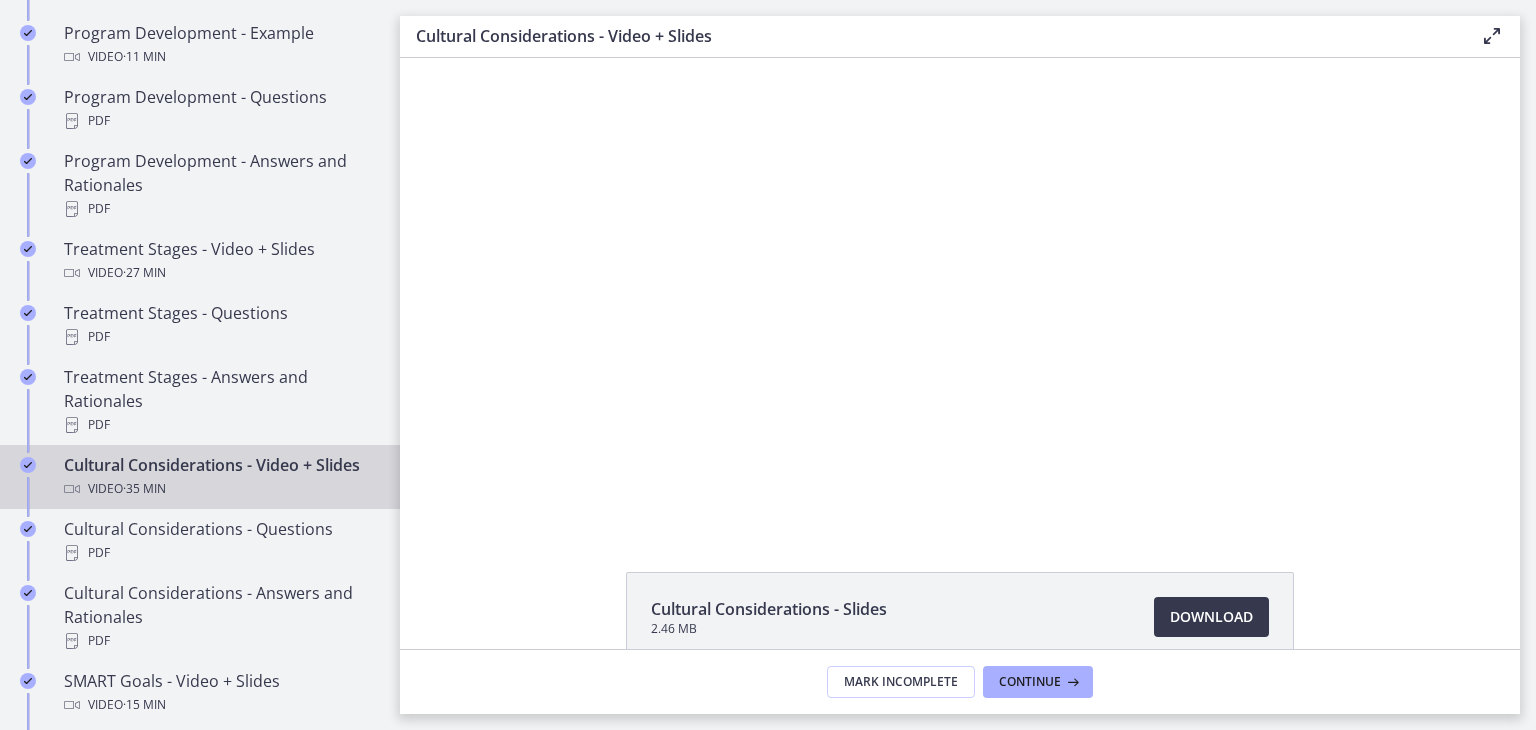scroll, scrollTop: 1120, scrollLeft: 0, axis: vertical 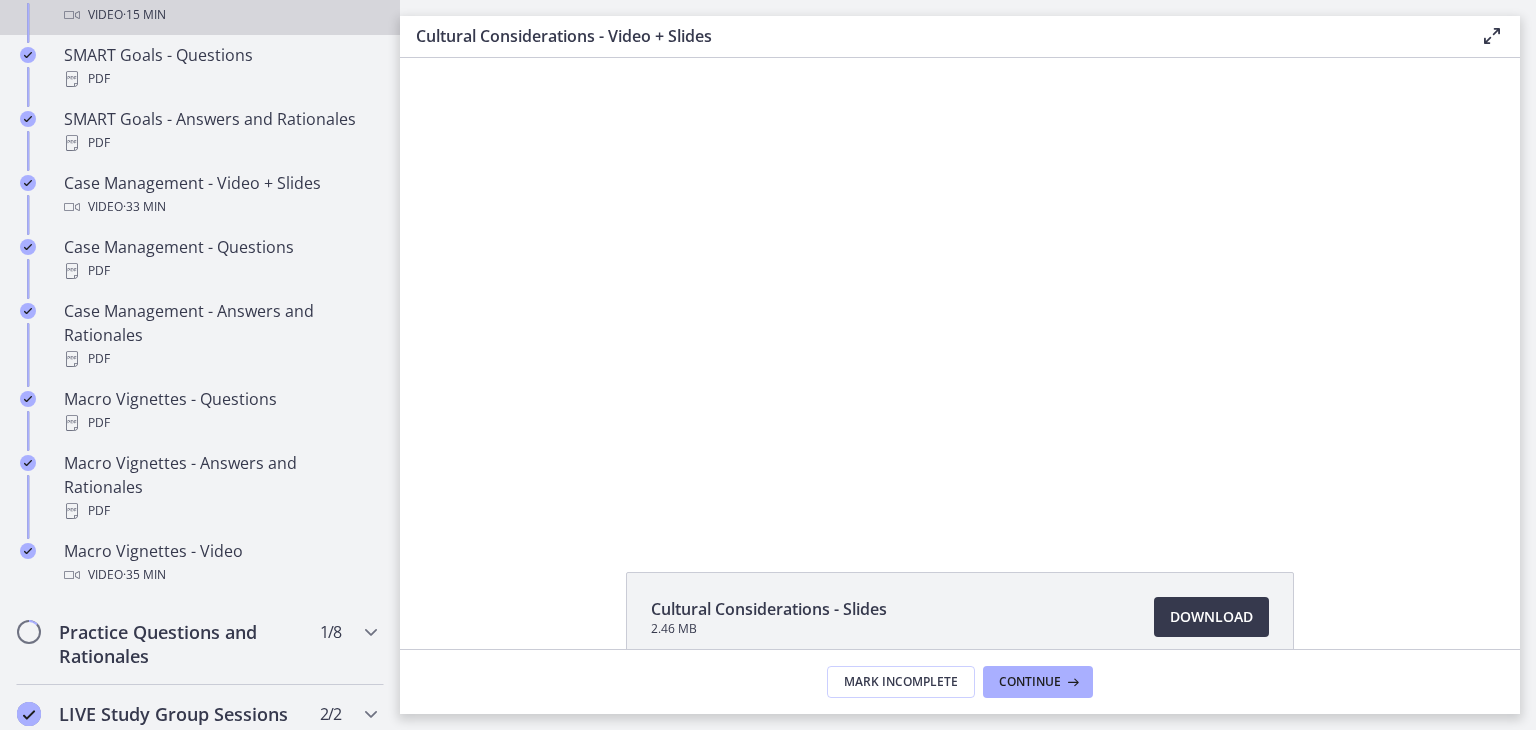 click on "SMART Goals - Video + Slides
Video
·  15 min" at bounding box center (220, 3) 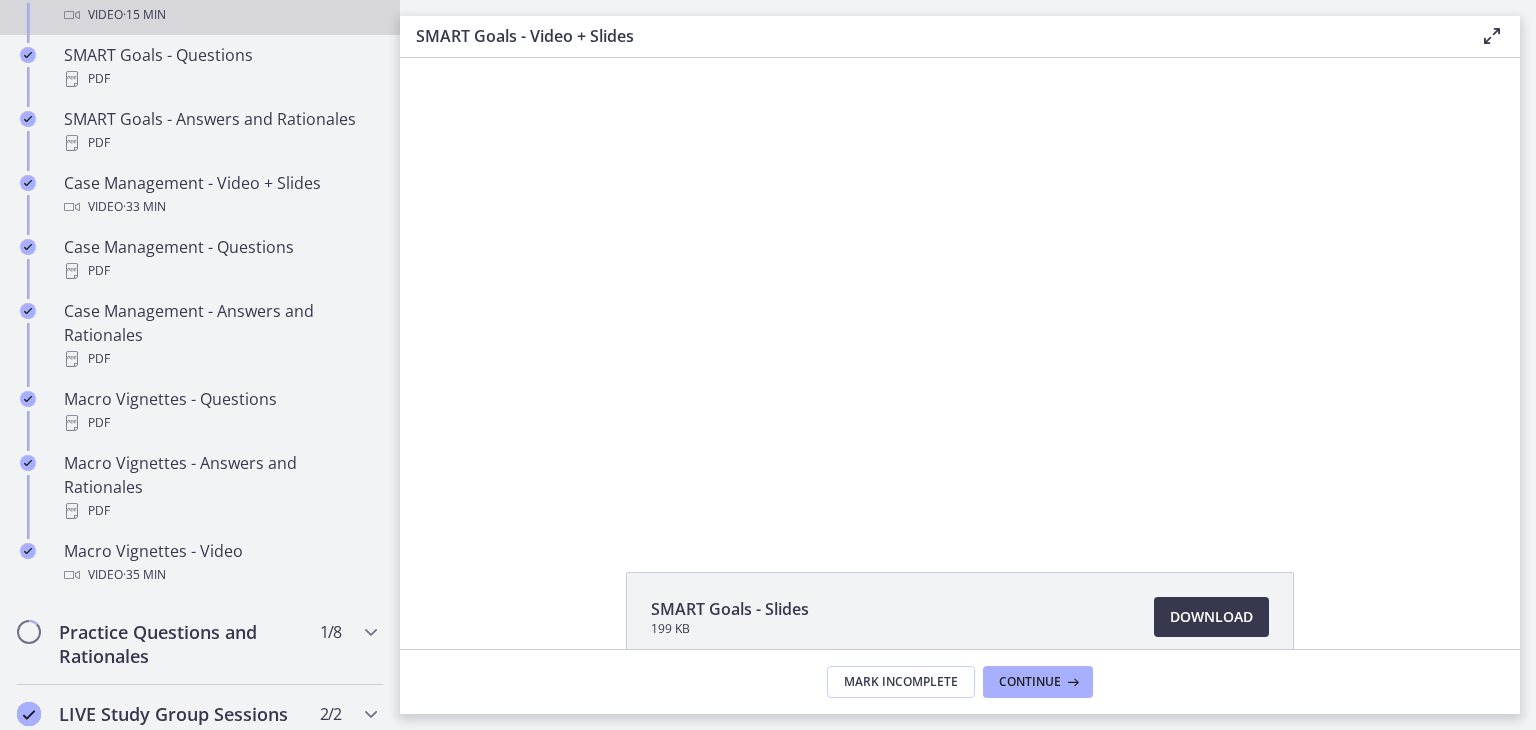 scroll, scrollTop: 1776, scrollLeft: 0, axis: vertical 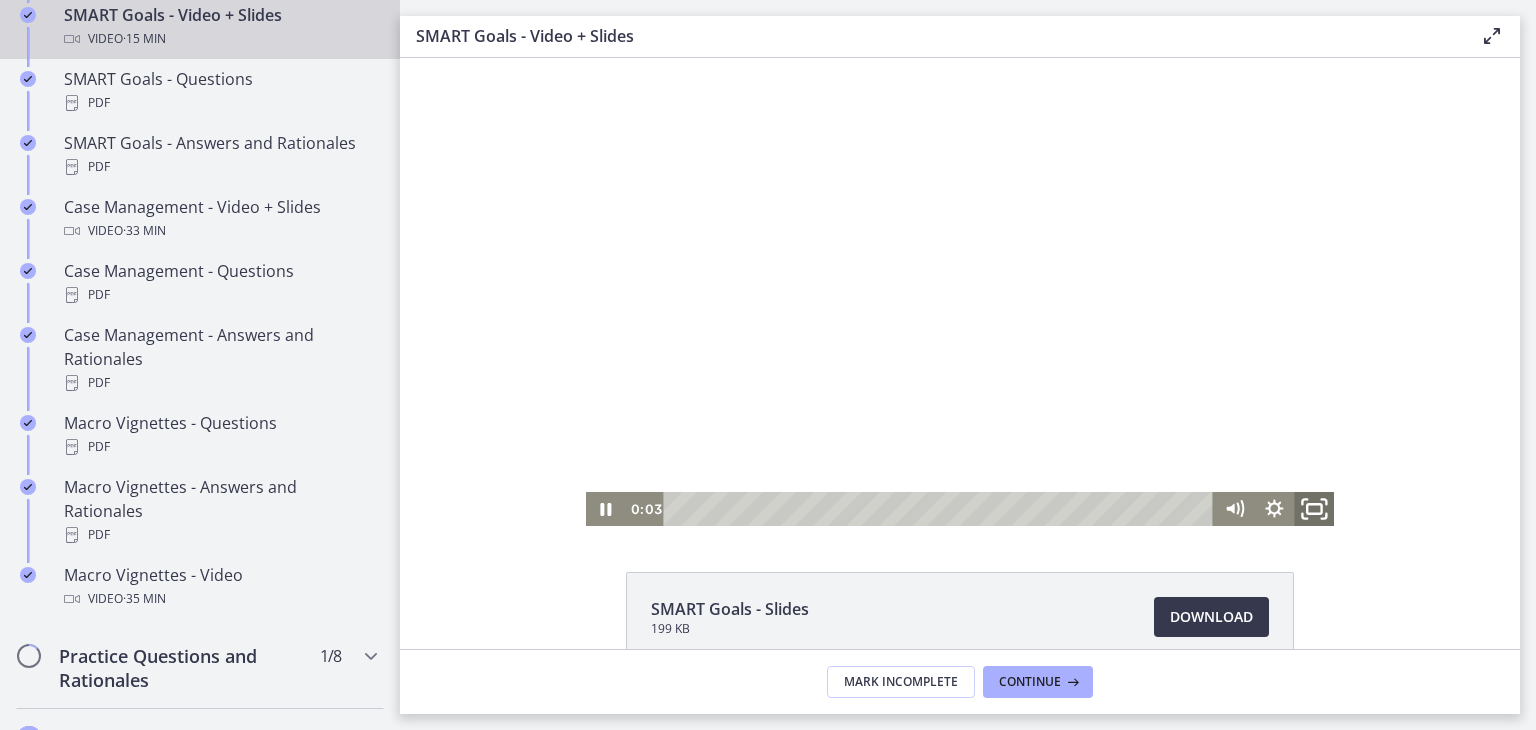click 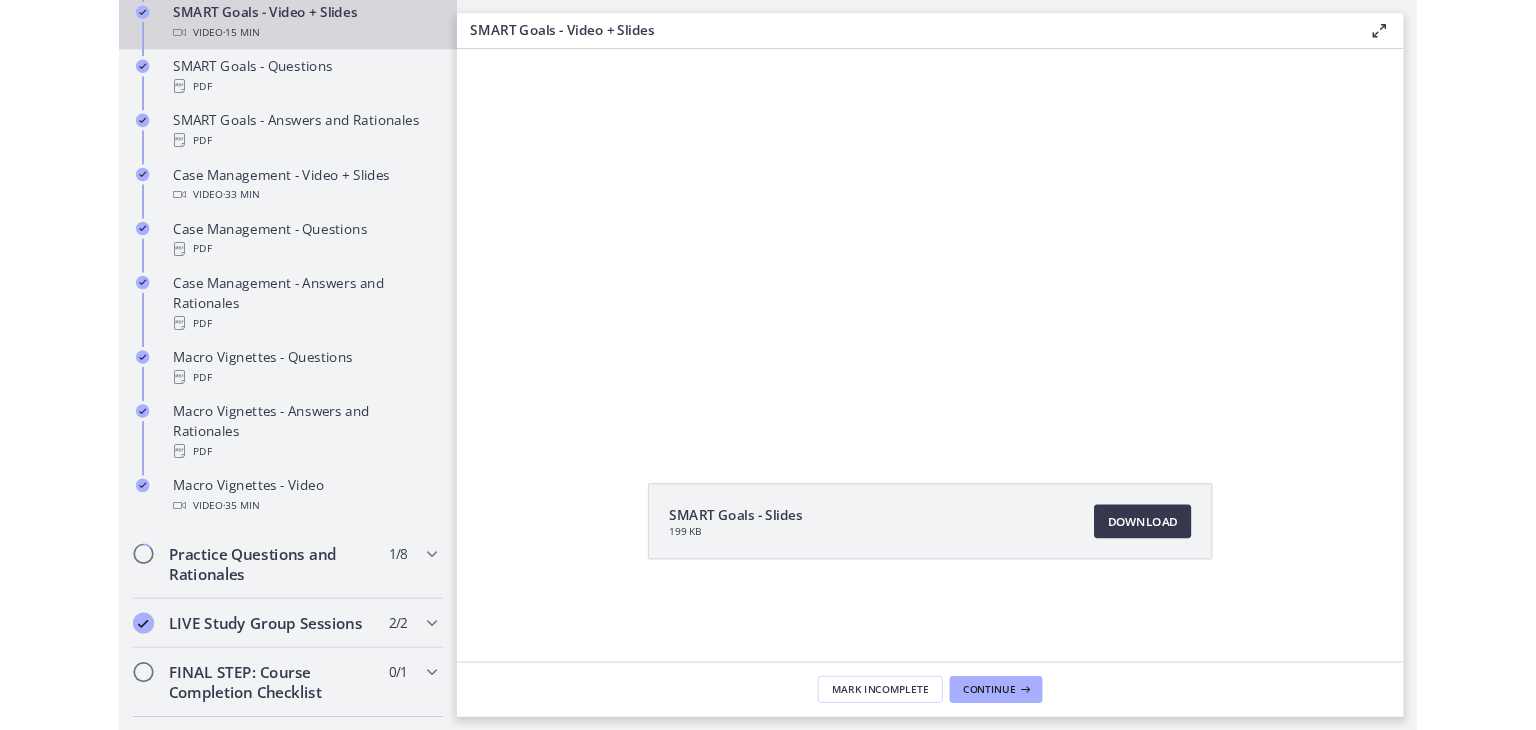 scroll, scrollTop: 0, scrollLeft: 0, axis: both 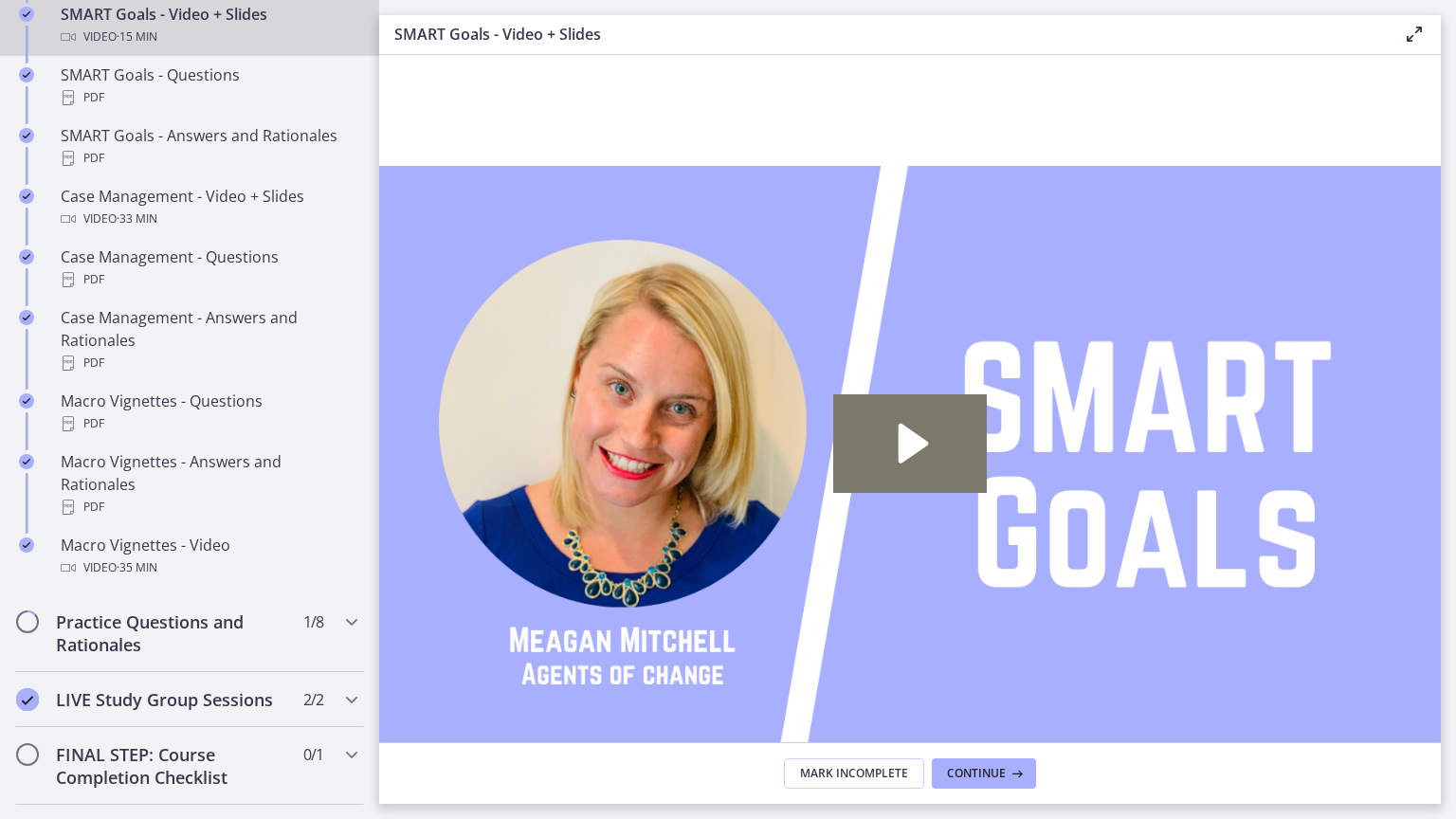click 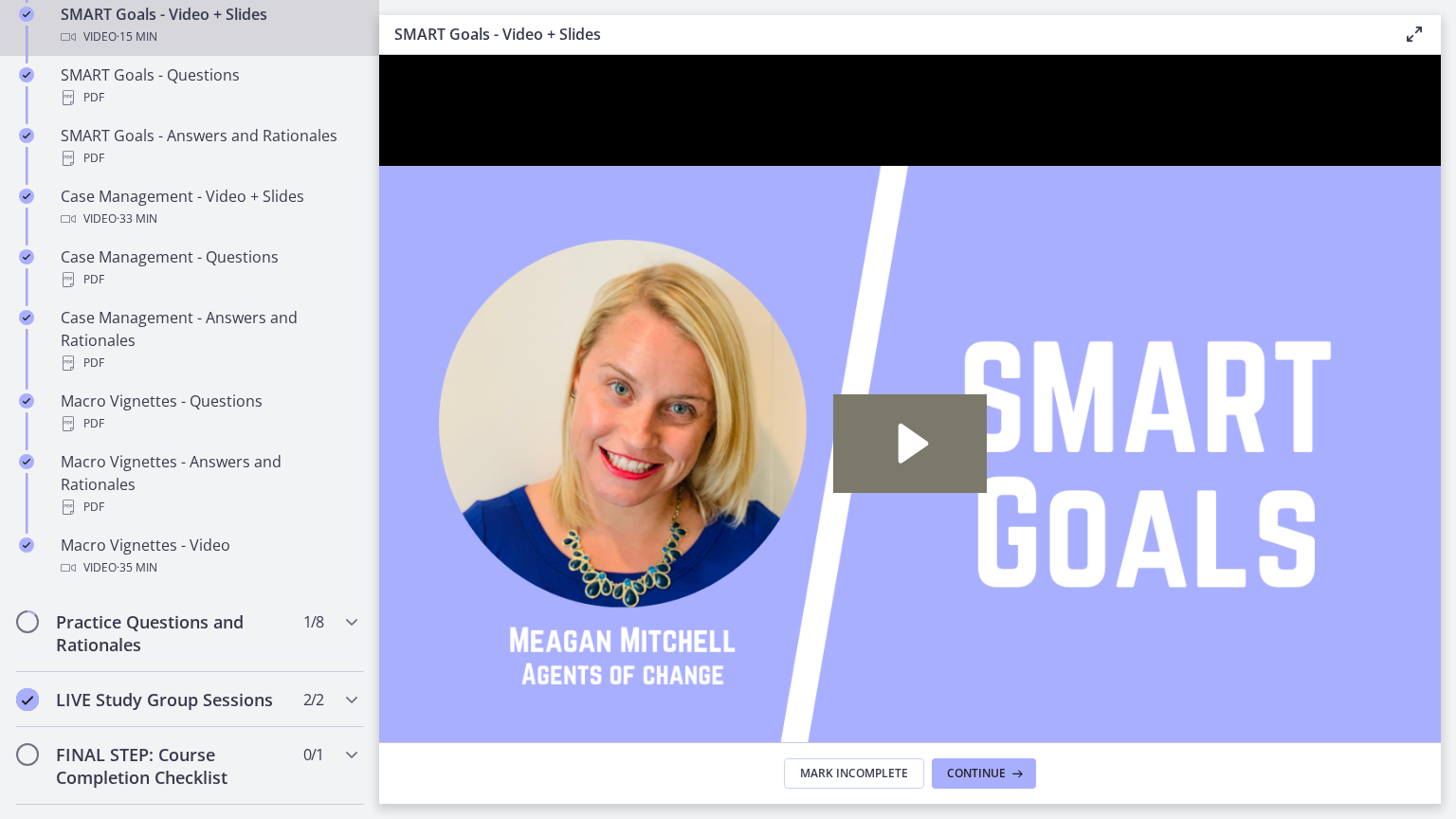 click 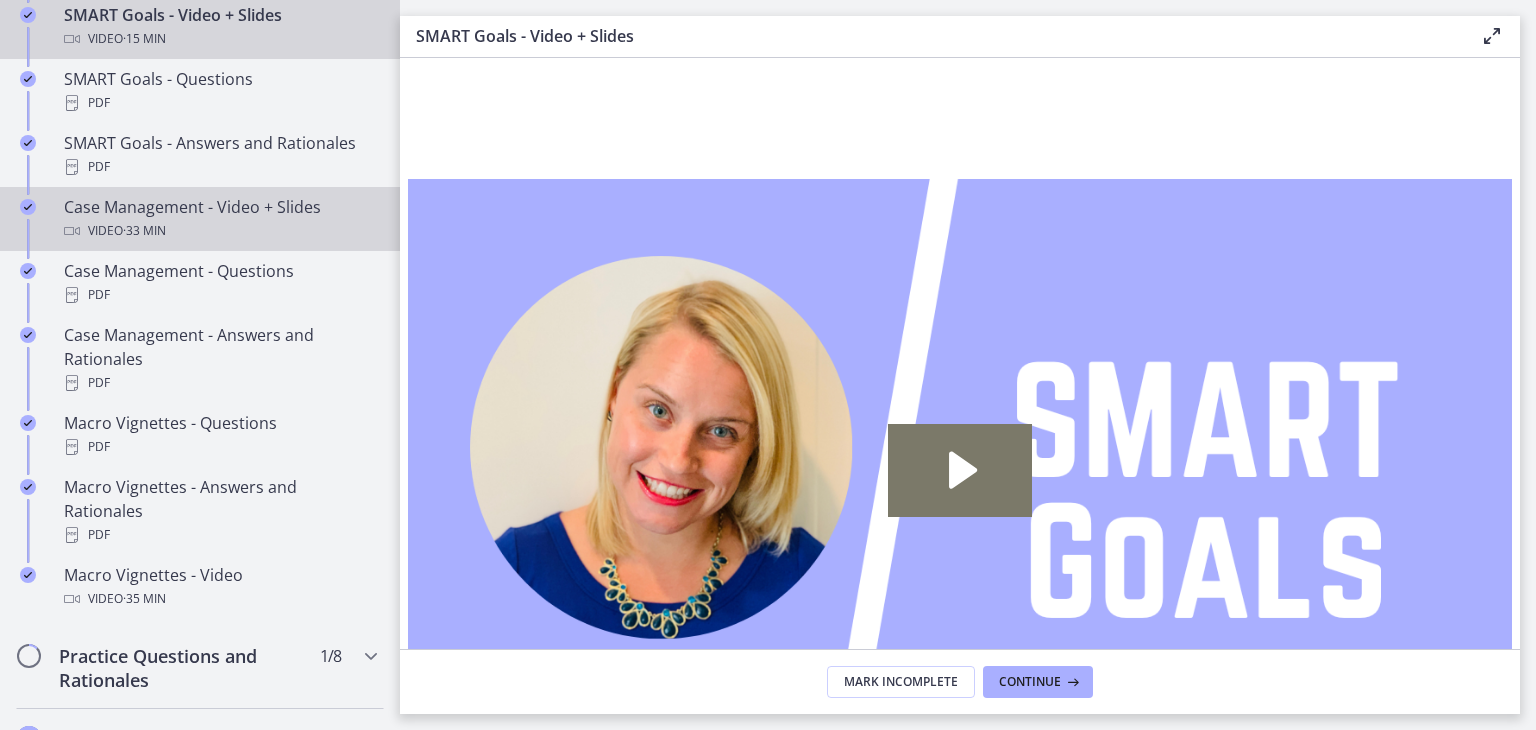 click on "Video
·  33 min" at bounding box center [220, 231] 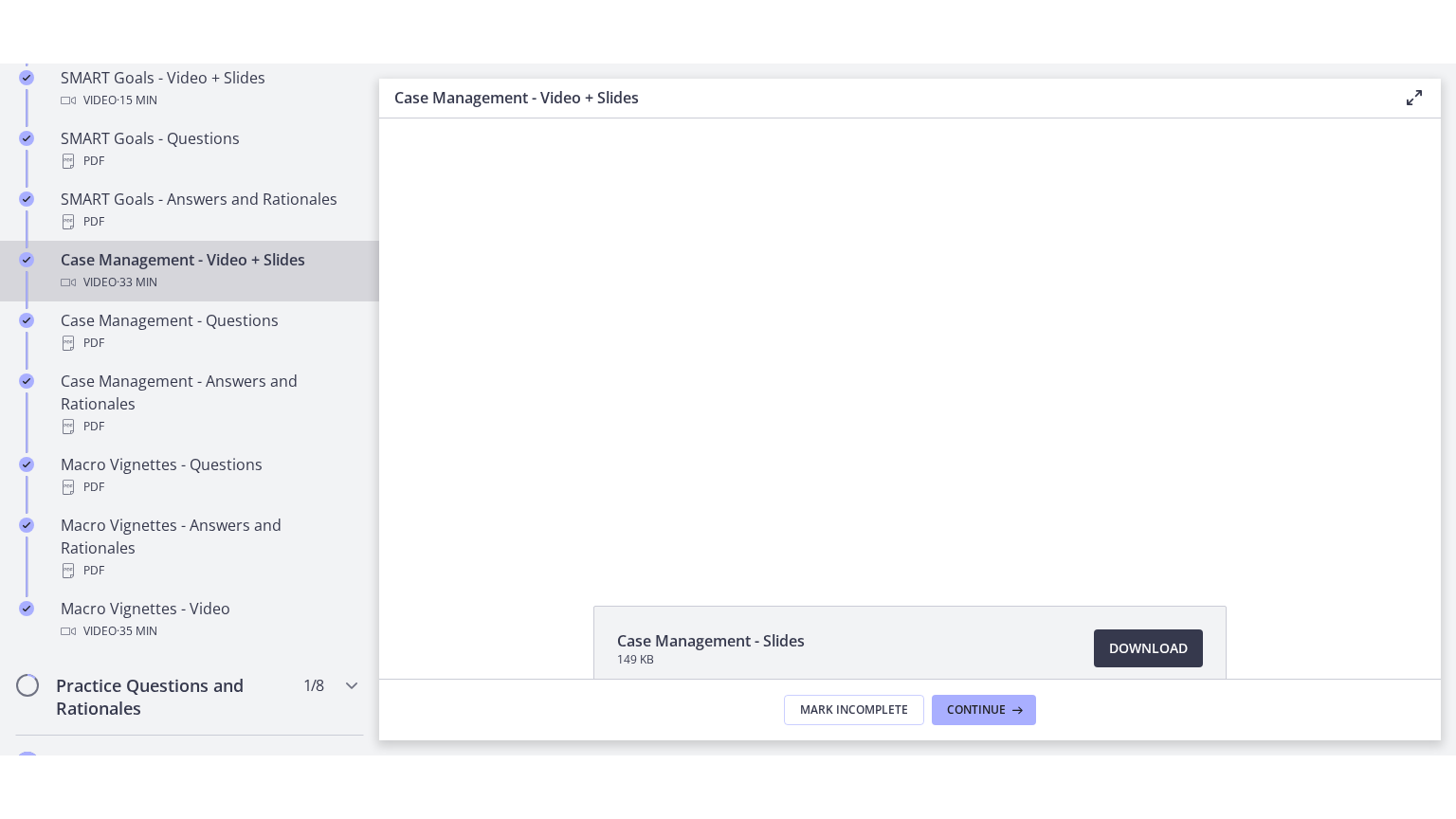 scroll, scrollTop: 0, scrollLeft: 0, axis: both 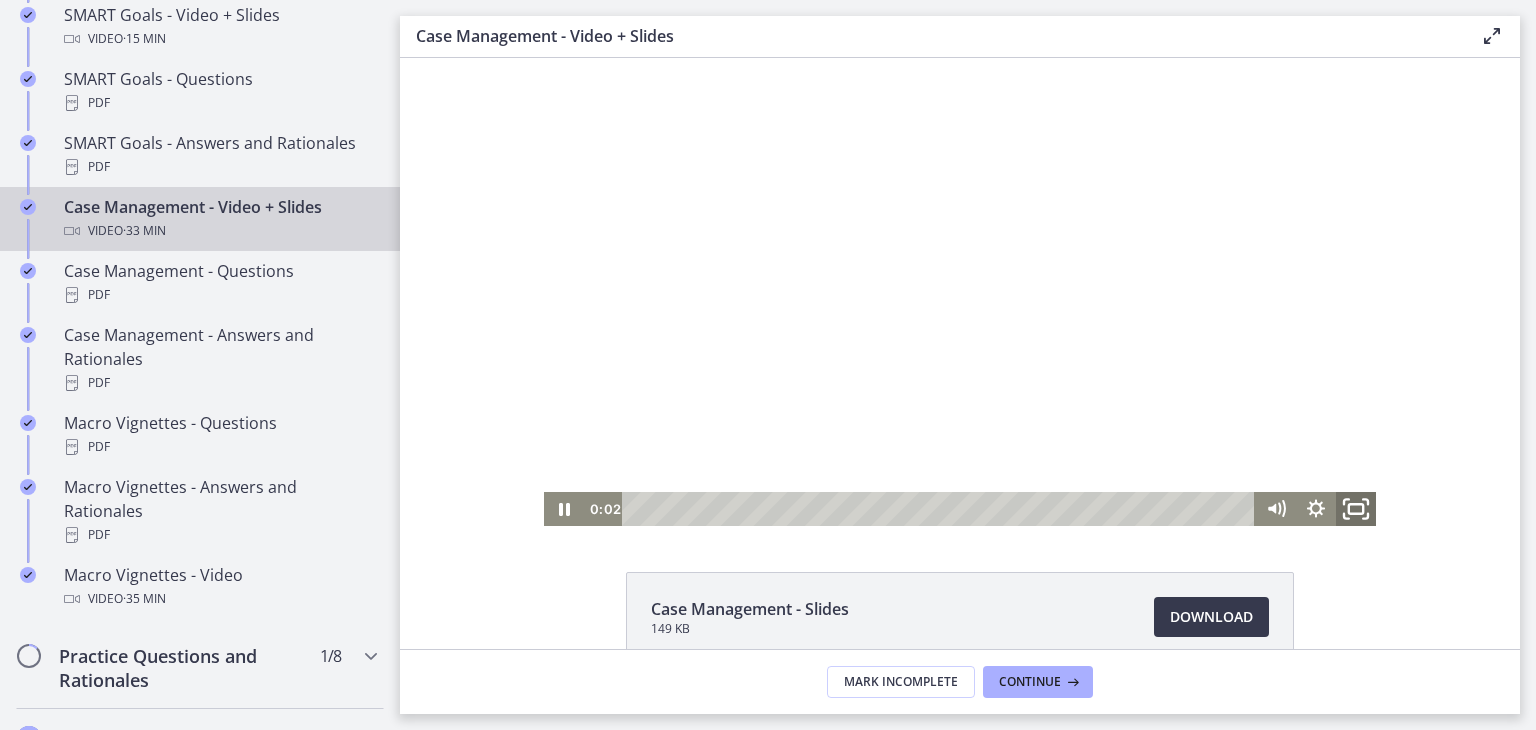 click 